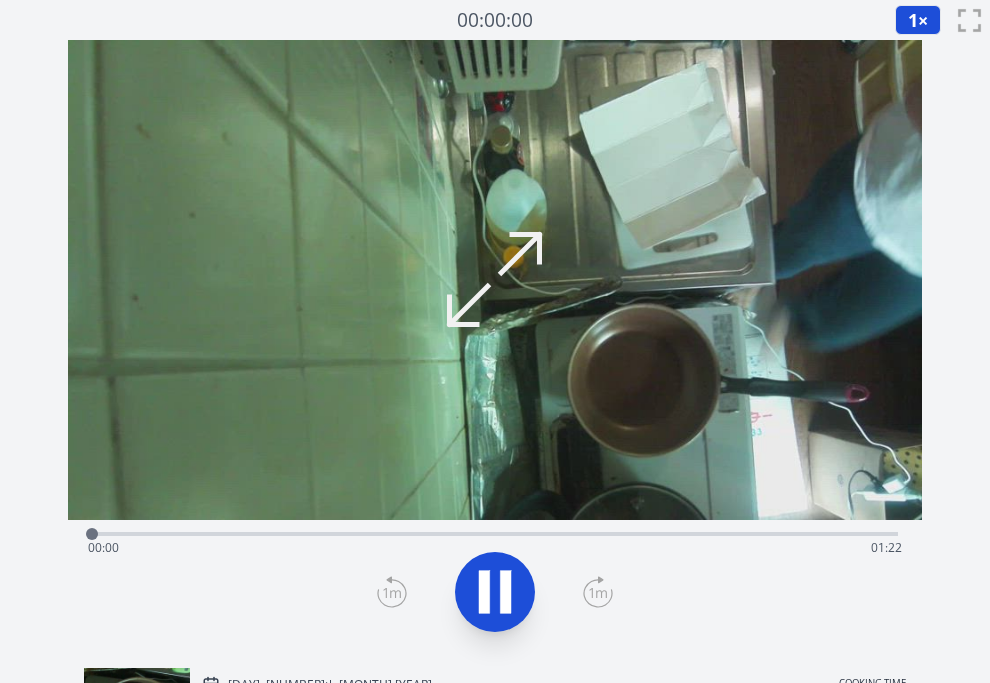 scroll, scrollTop: 0, scrollLeft: 0, axis: both 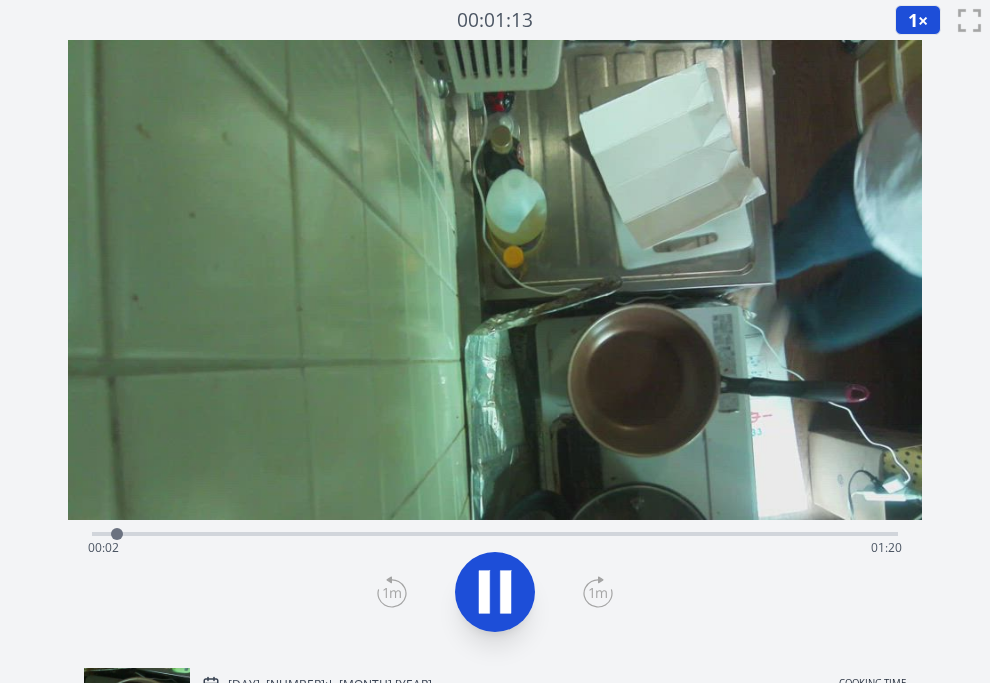 click on "Time elapsed:  [TIME]
Time remaining:  [TIME]" at bounding box center (495, 548) 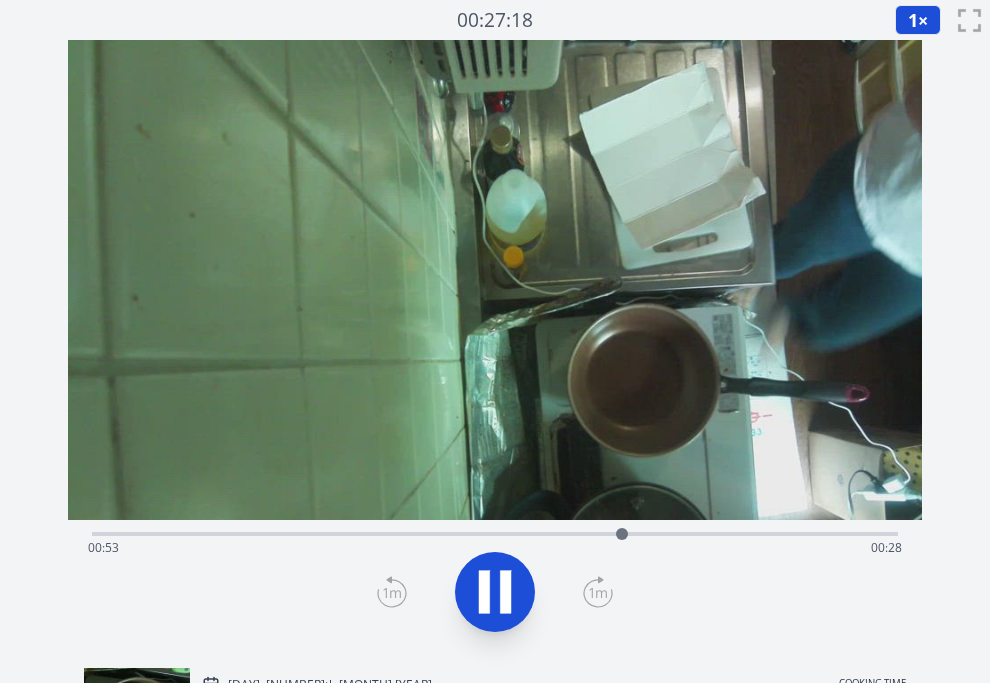 click on "Time elapsed:  [TIME]
Time remaining:  [TIME]" at bounding box center (495, 548) 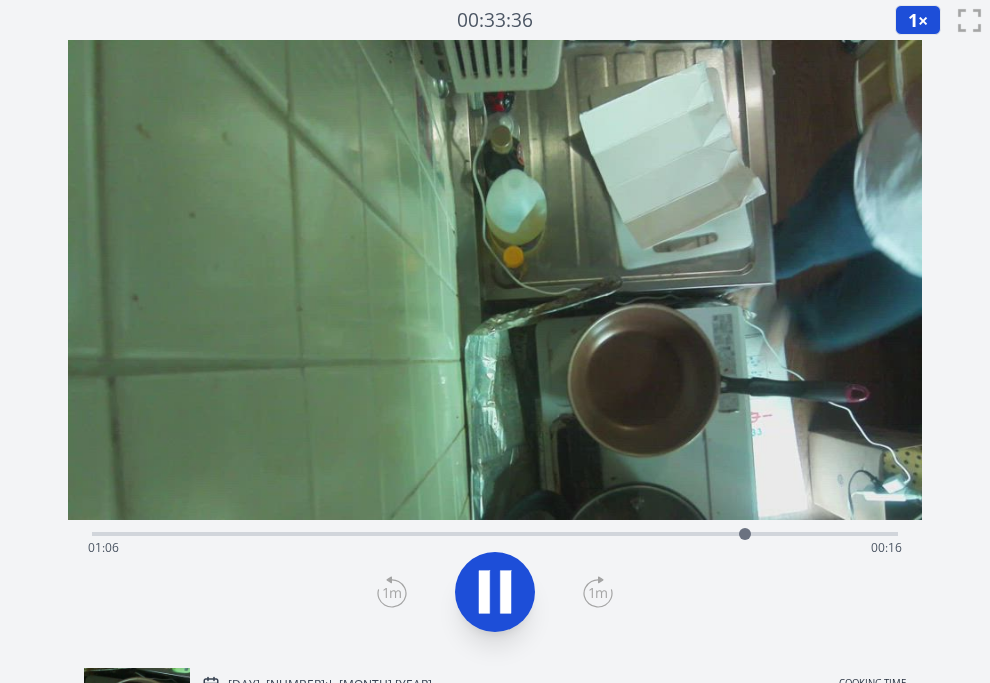 drag, startPoint x: 790, startPoint y: 529, endPoint x: 815, endPoint y: 532, distance: 25.179358 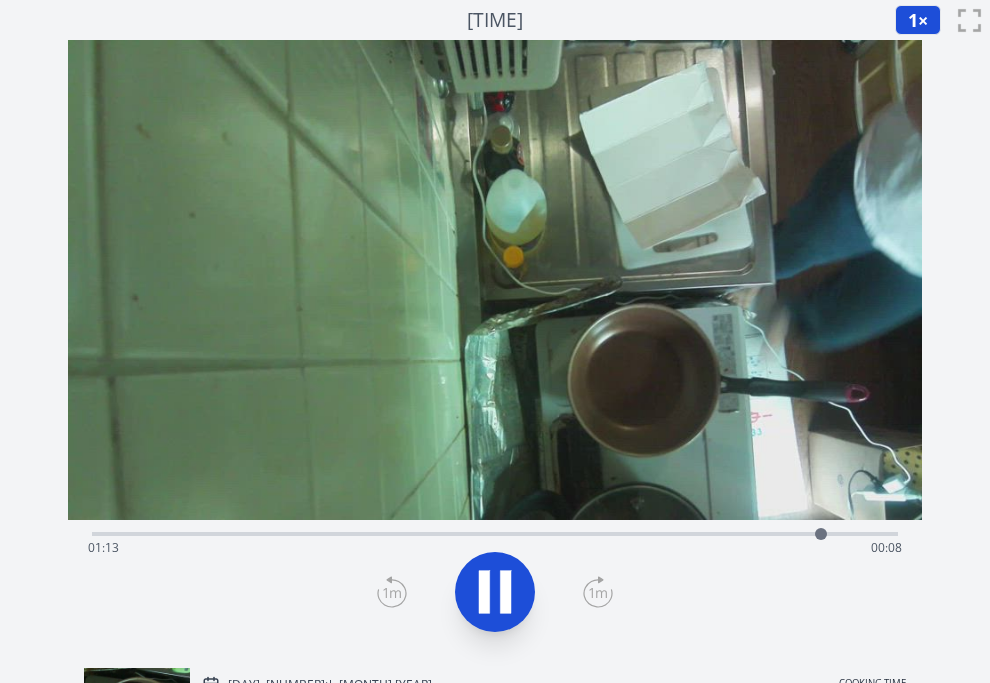 click on "Time elapsed:  [TIME]
Time remaining:  [TIME]" at bounding box center [495, 548] 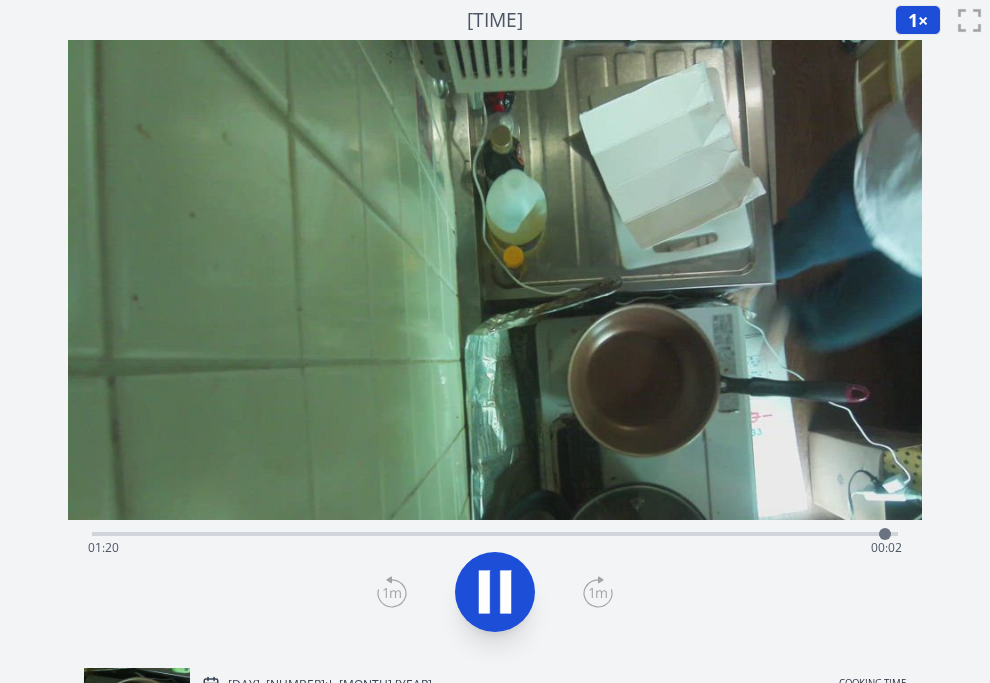 click 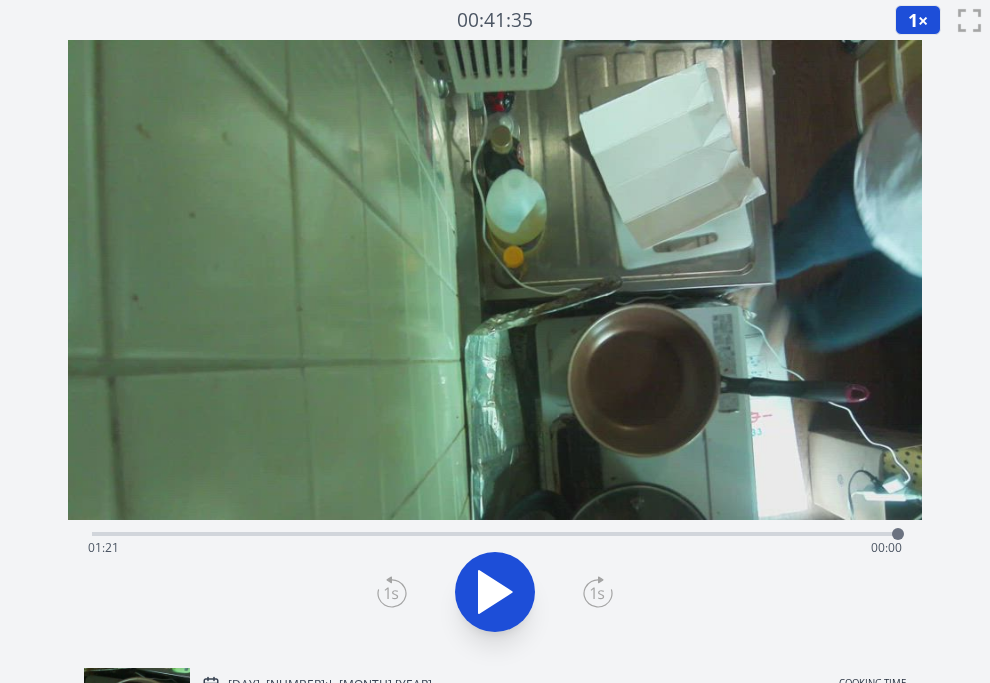 click on "Time elapsed:  [TIME]
Time remaining:  [TIME]" at bounding box center (495, 532) 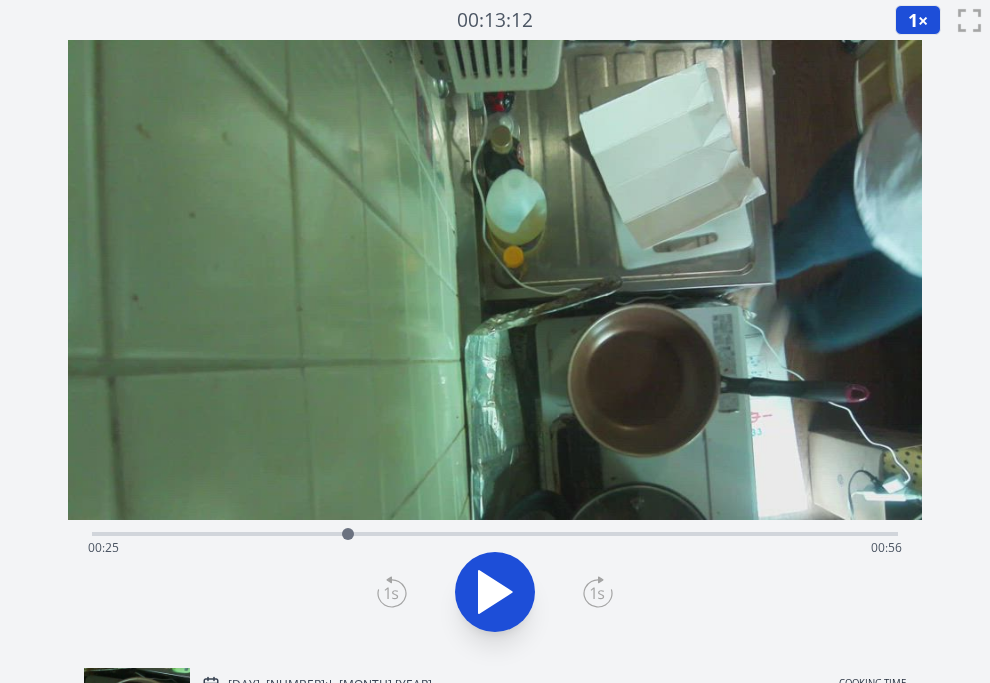 click 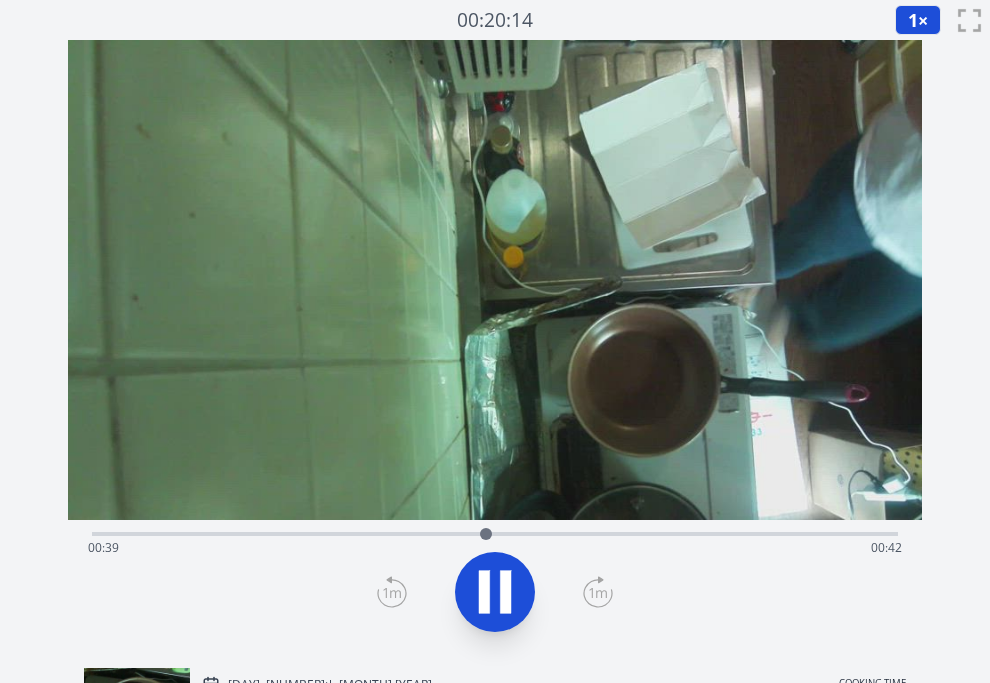 click 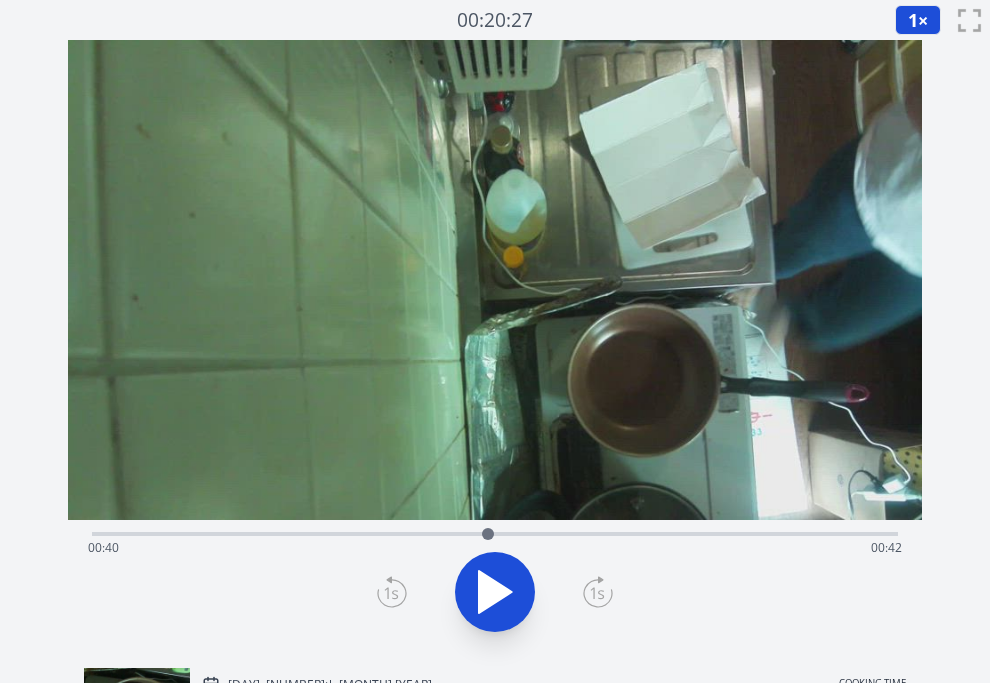 click 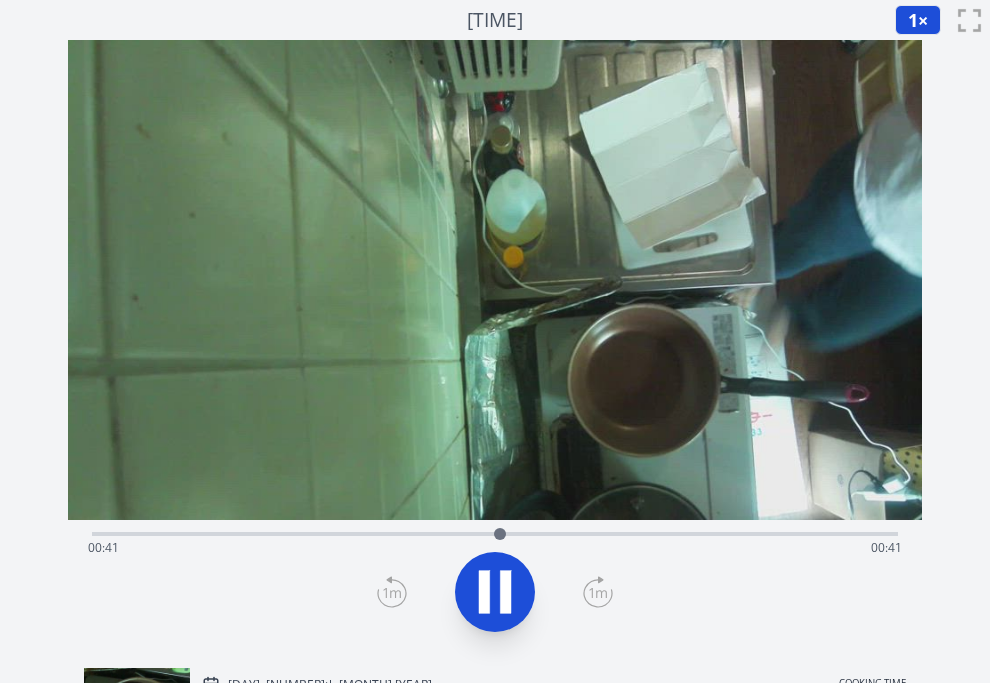 click 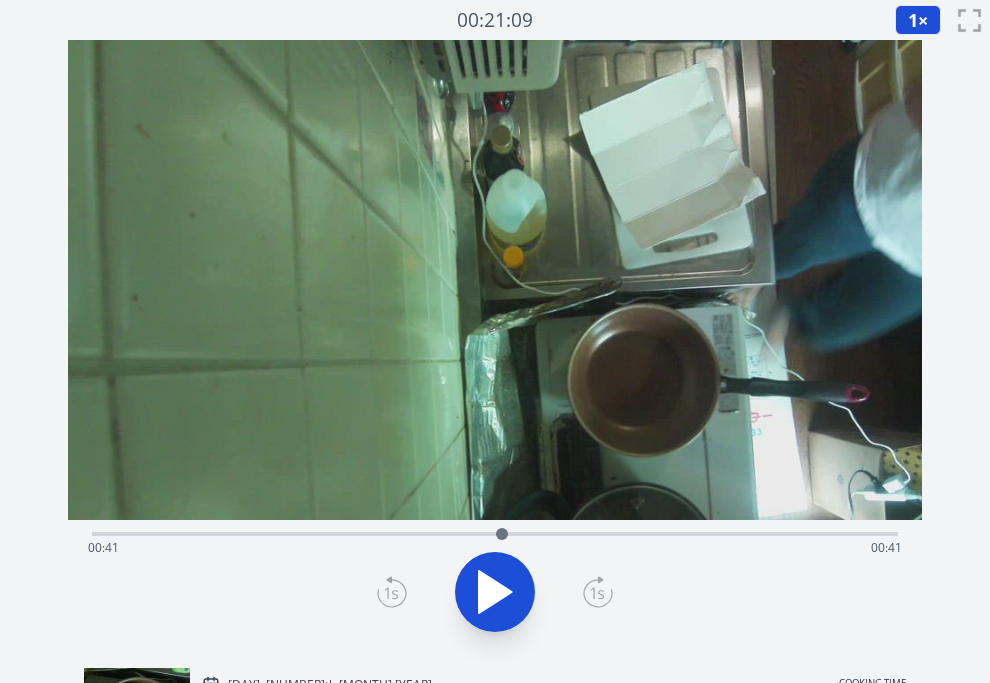 click 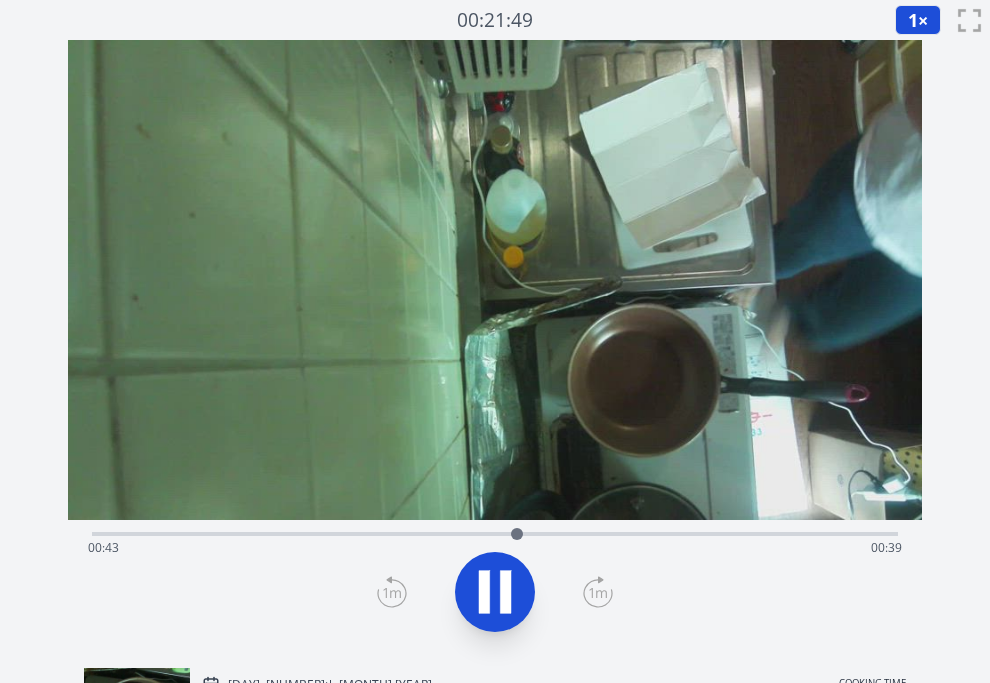 click 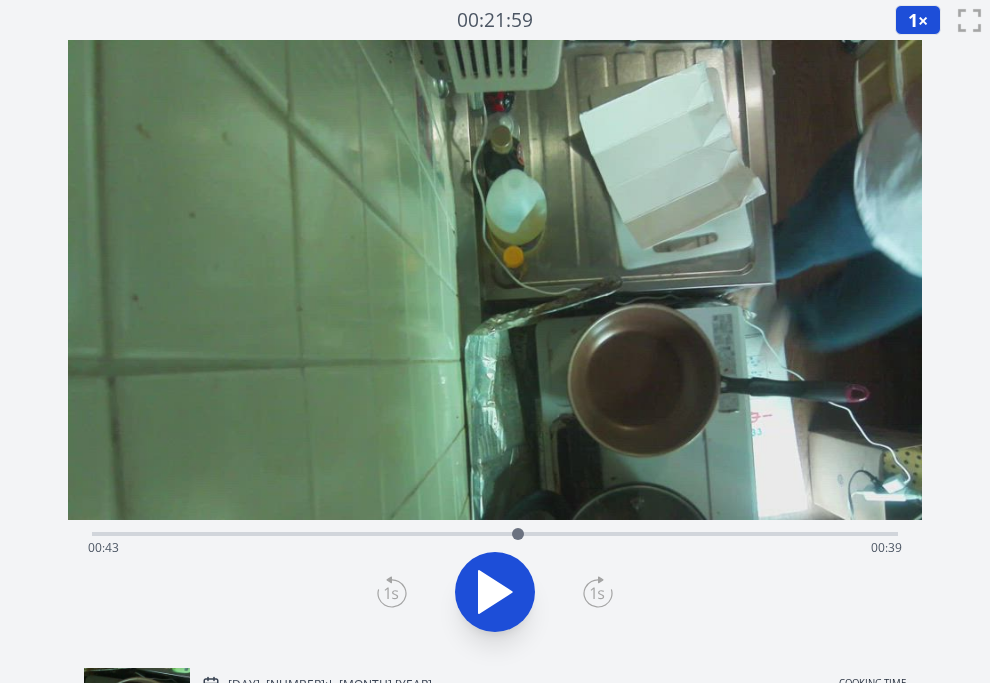 click 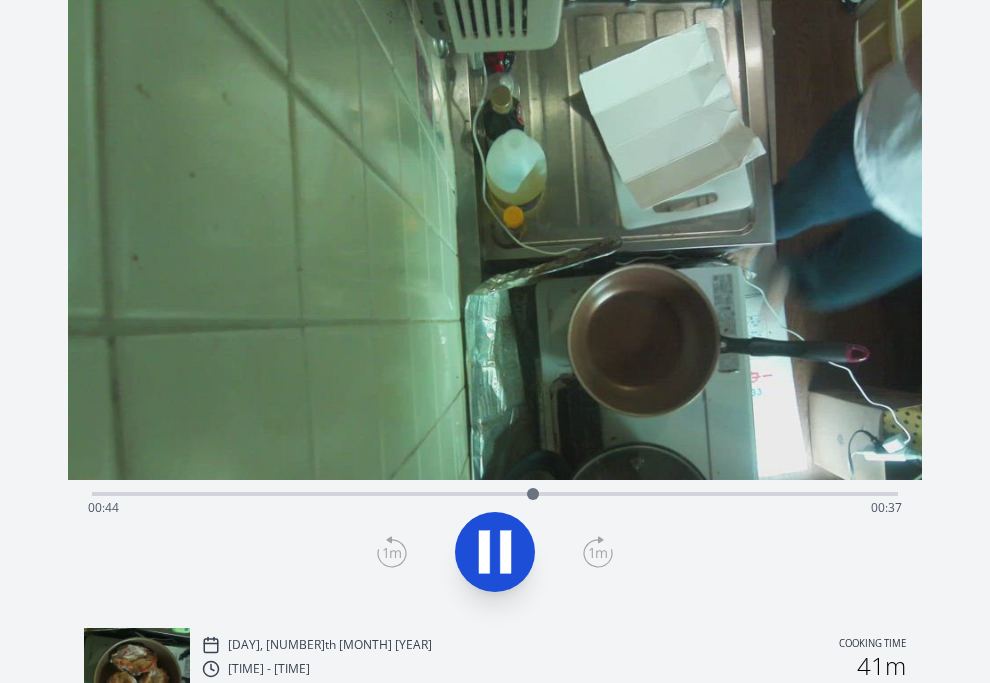 scroll, scrollTop: 44, scrollLeft: 0, axis: vertical 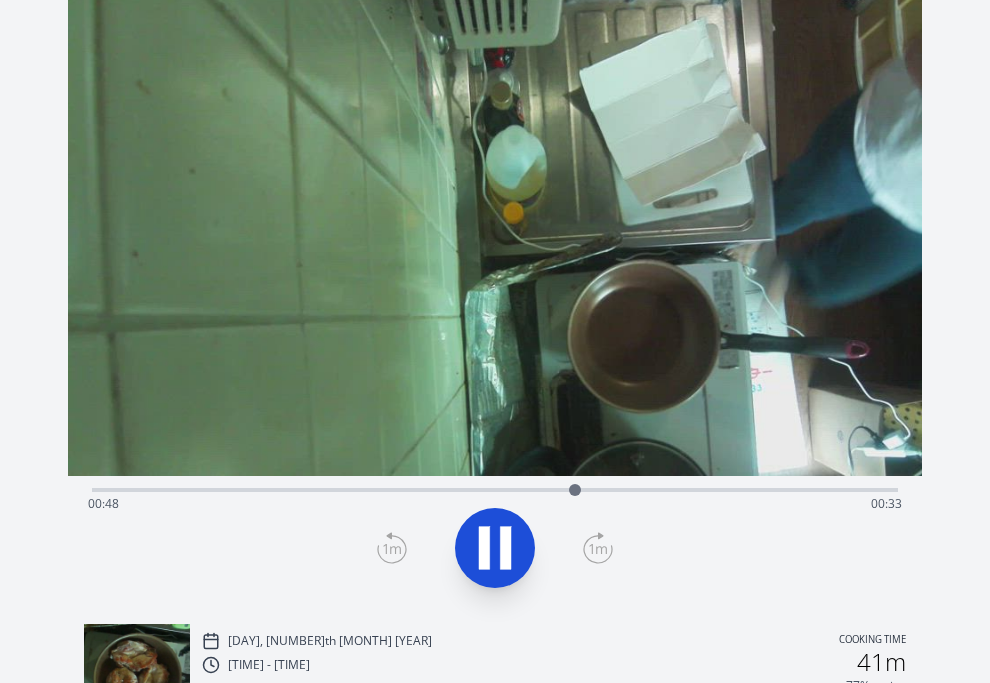 click 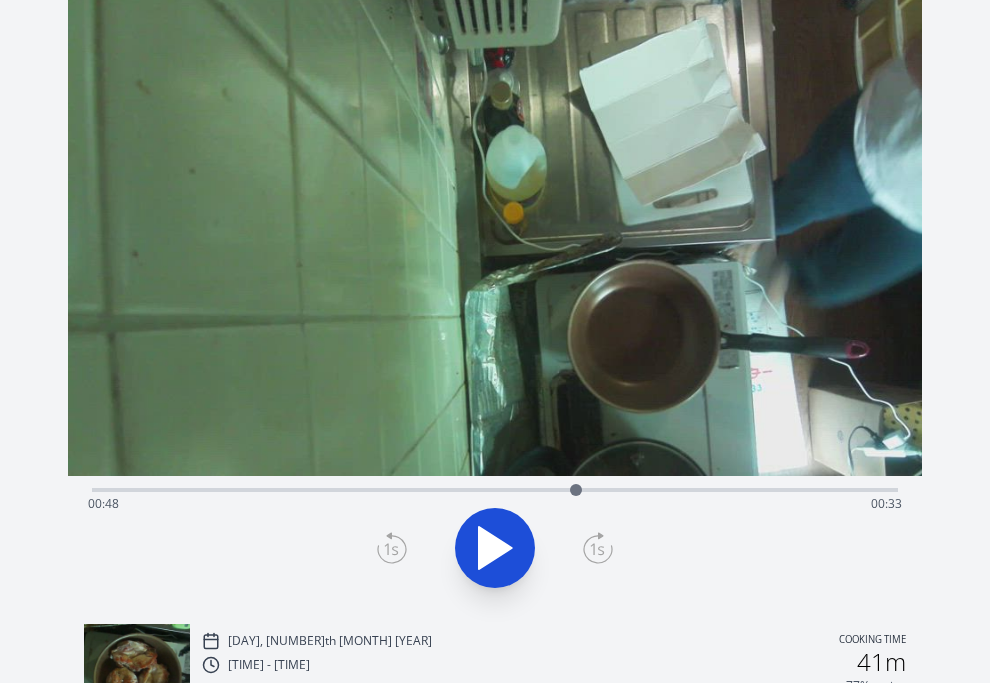 scroll, scrollTop: 0, scrollLeft: 0, axis: both 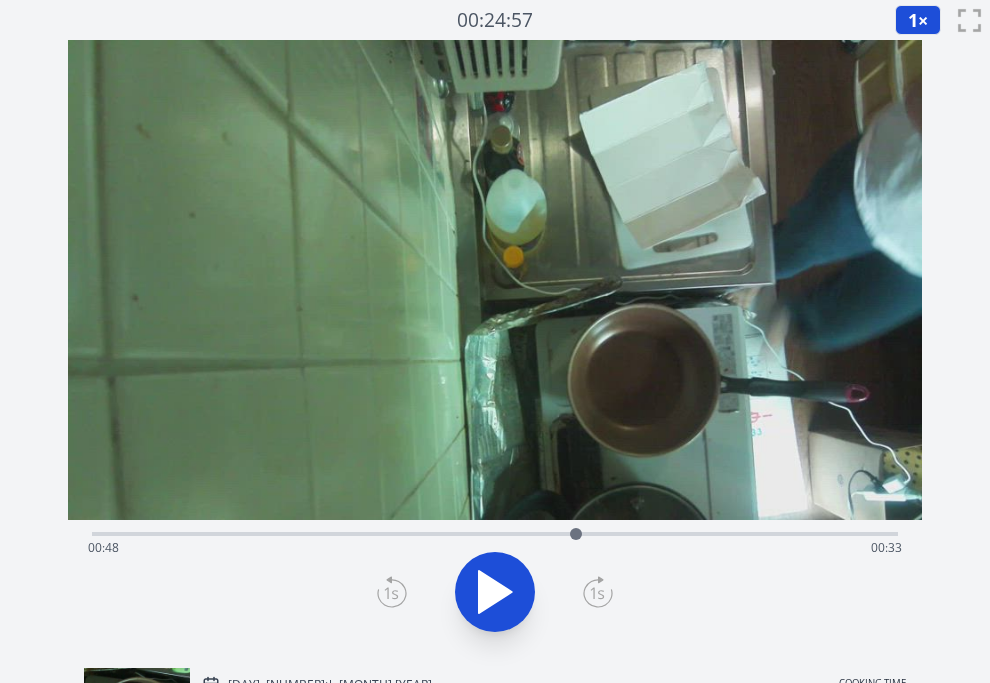 click 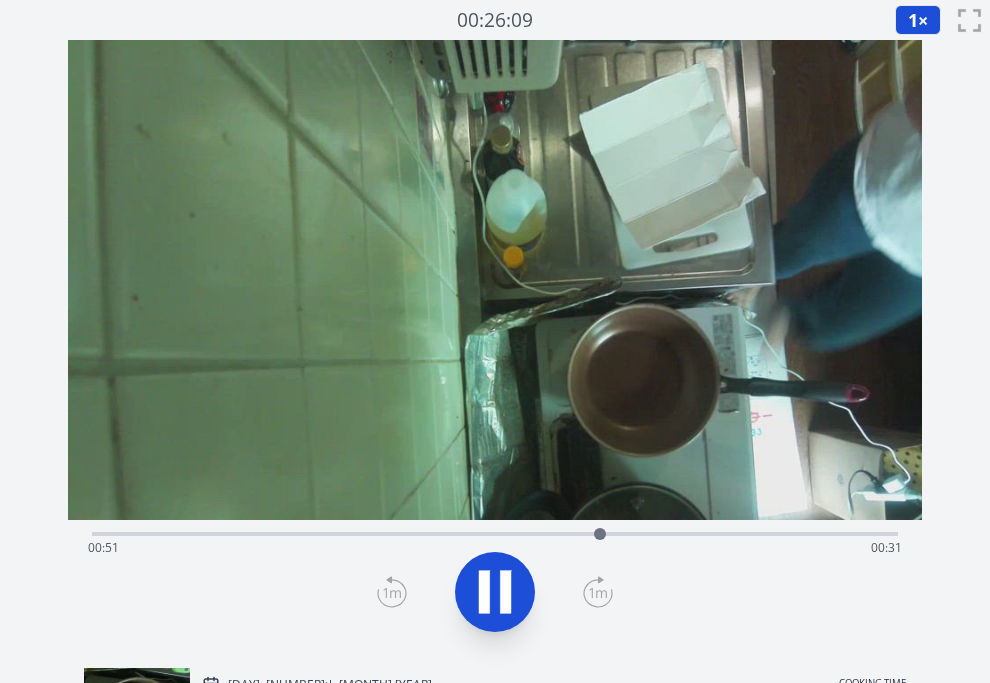 click 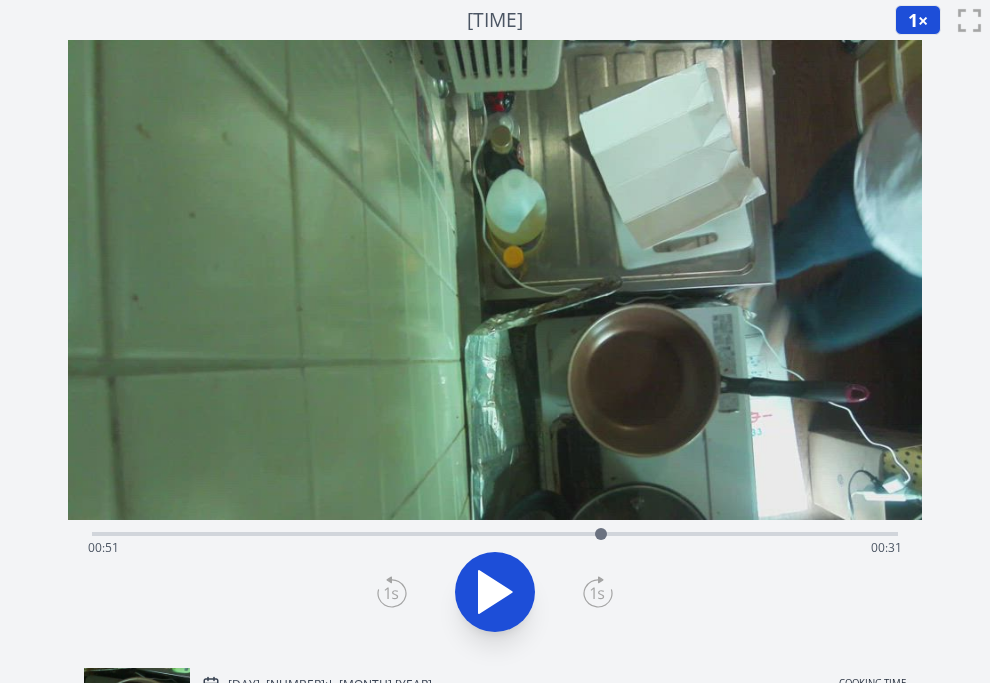 click on "Time elapsed:  [TIME]
Time remaining:  [TIME]" at bounding box center (495, 548) 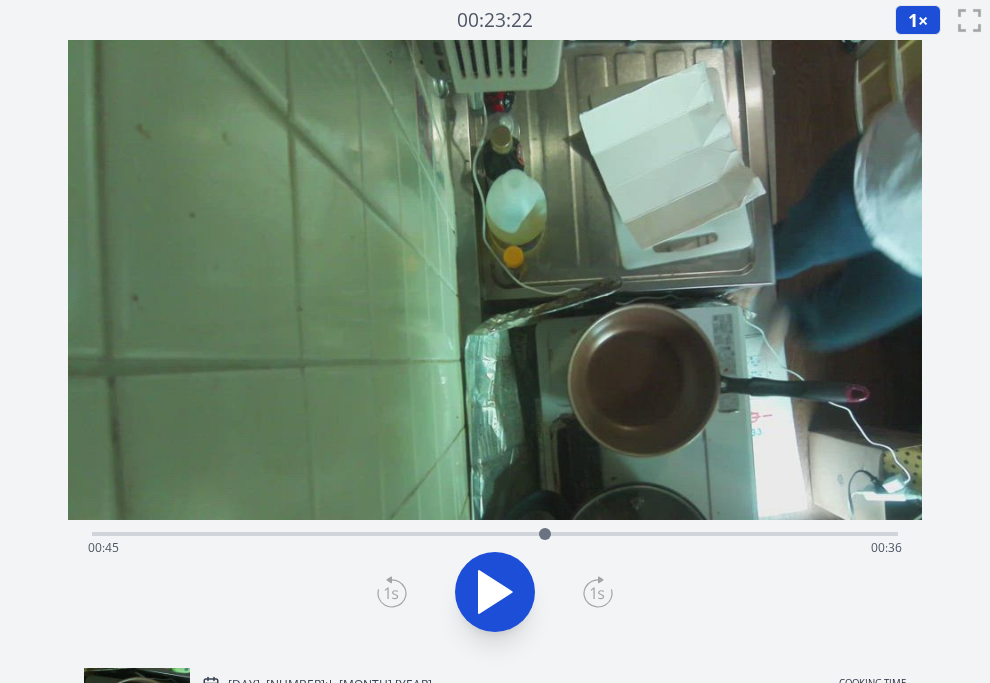 click on "Time elapsed:  [TIME]
Time remaining:  [TIME]" at bounding box center (495, 548) 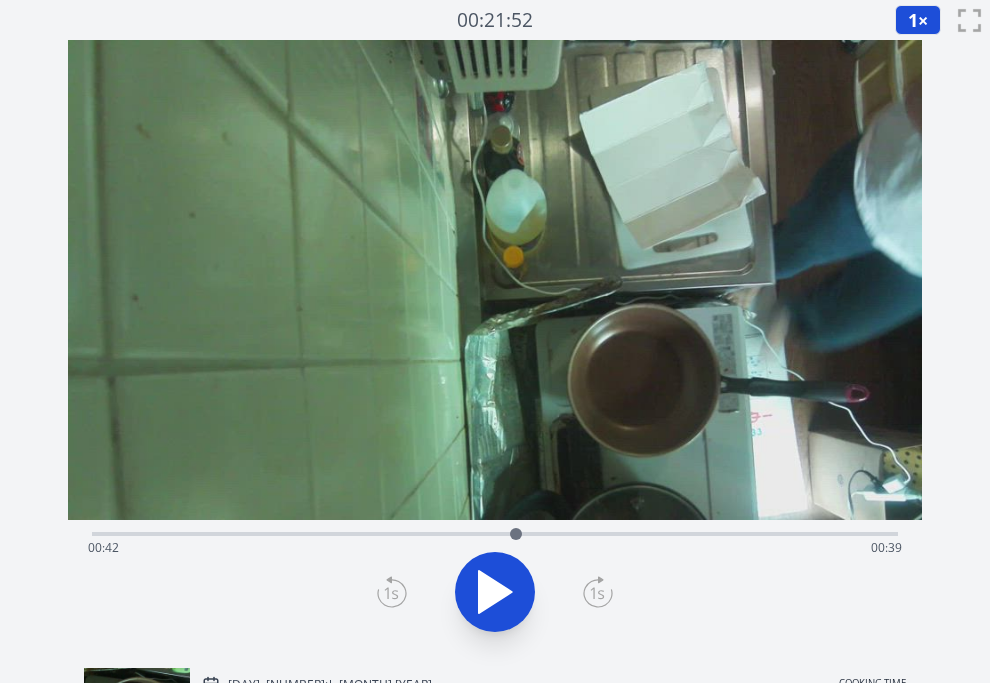 click 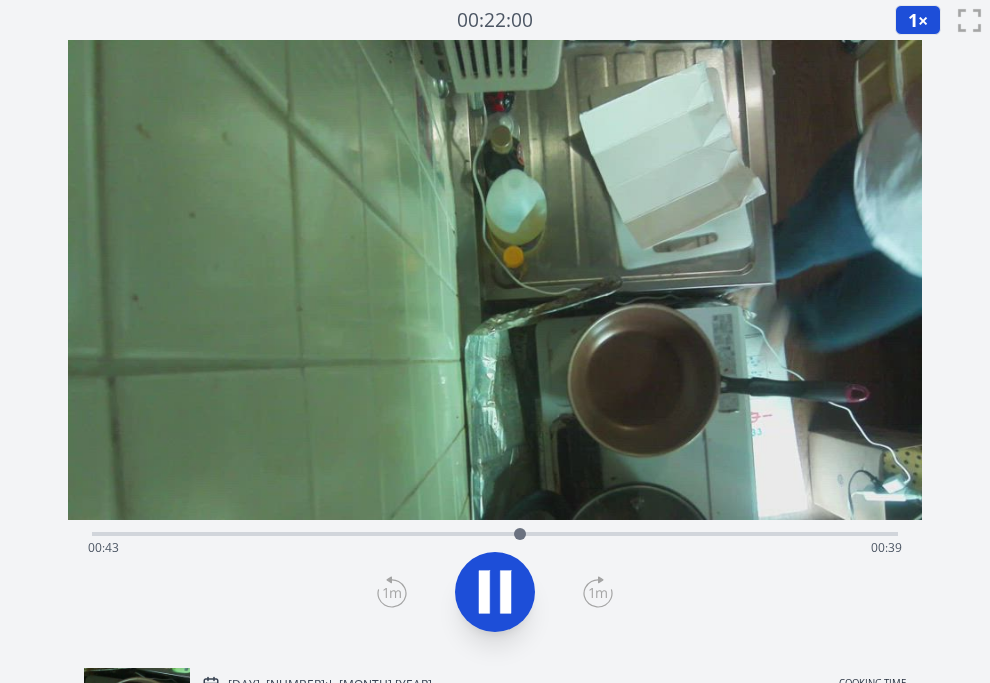 click 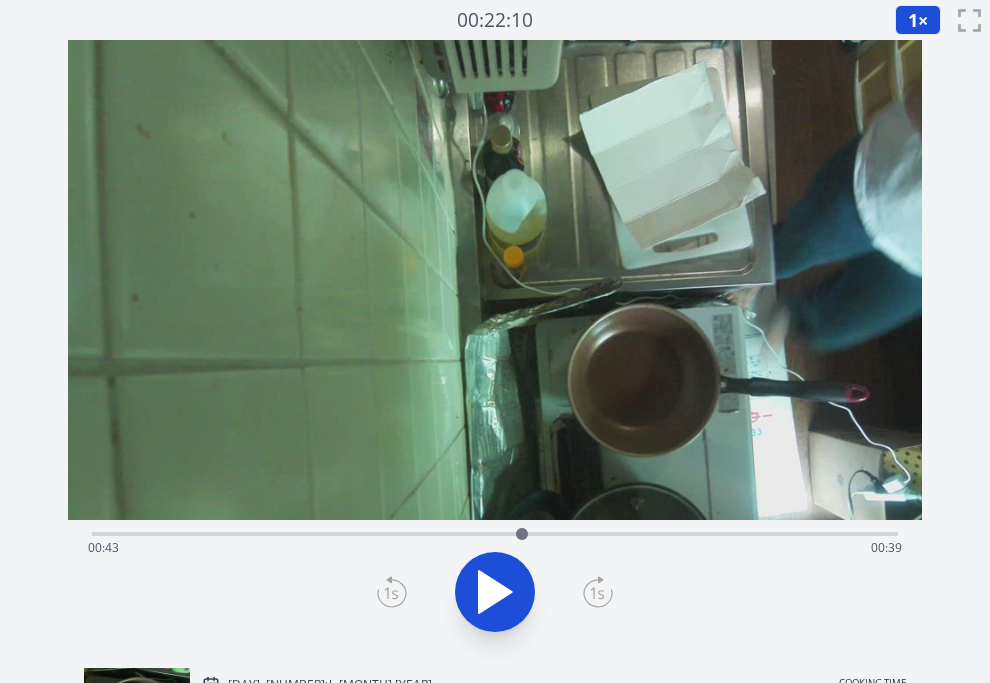 click 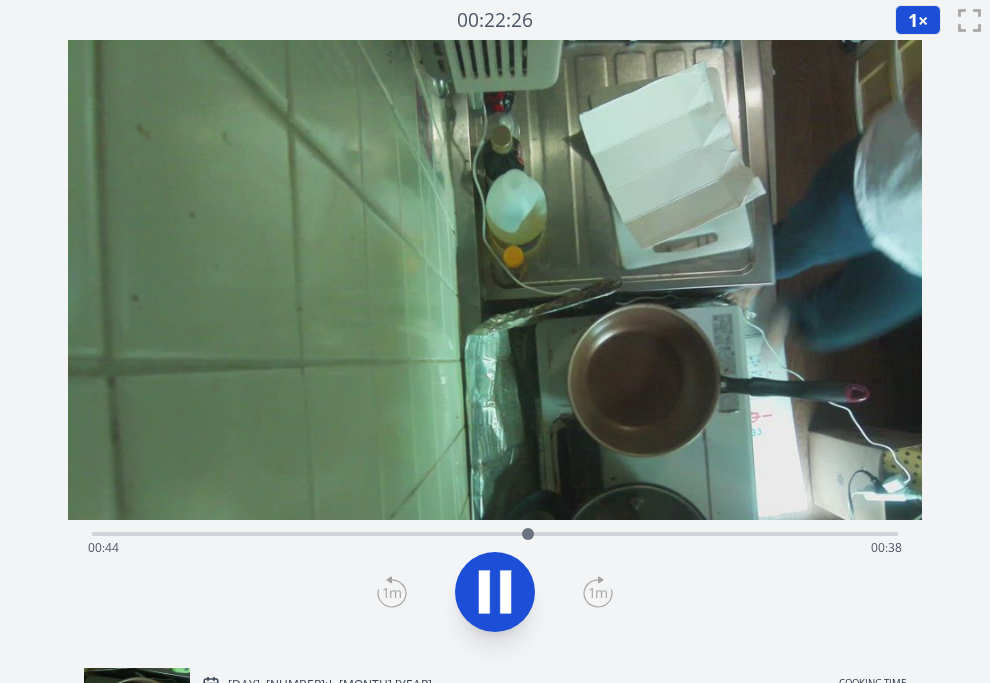click 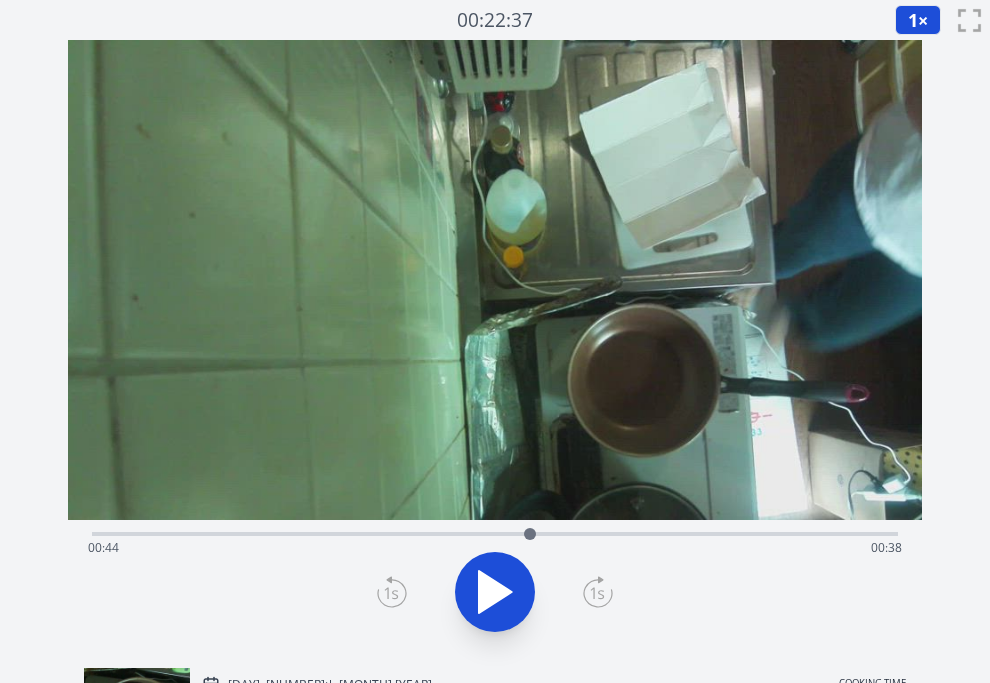 click 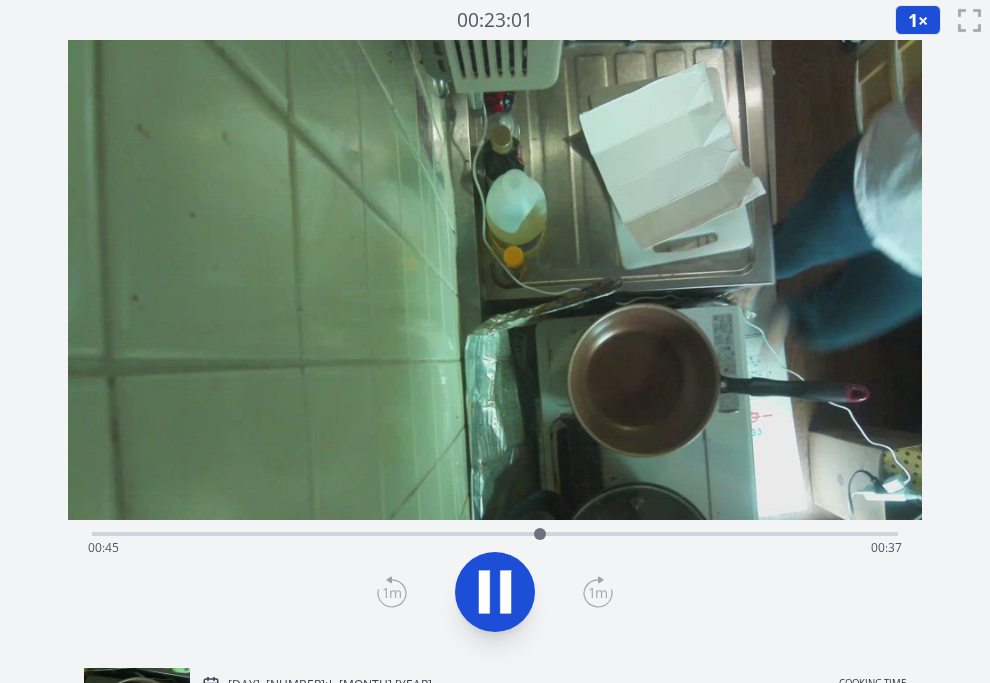 click 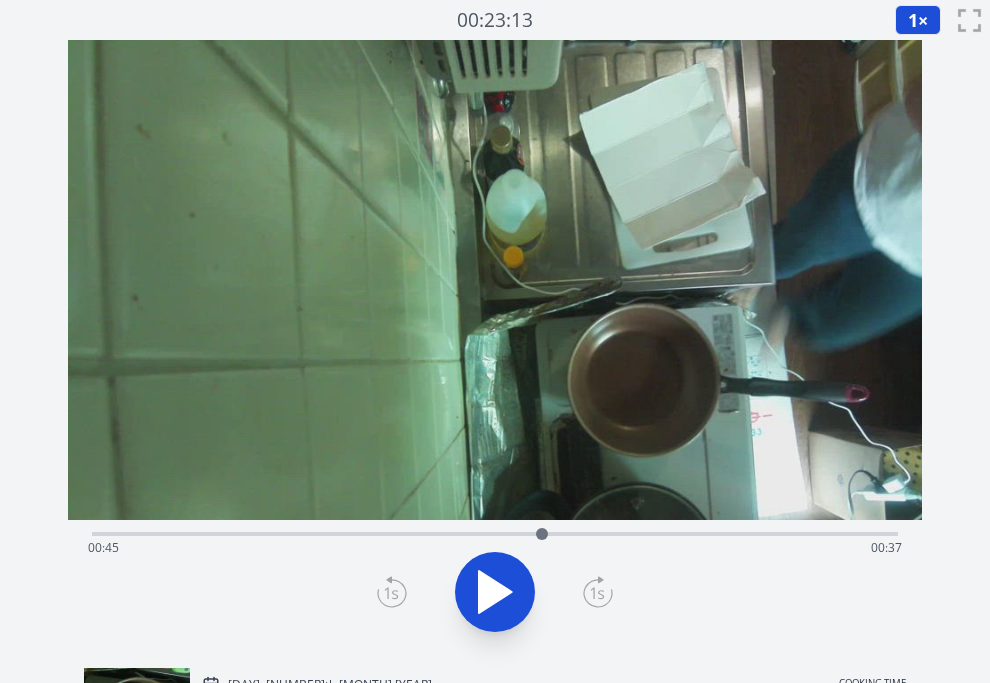 click 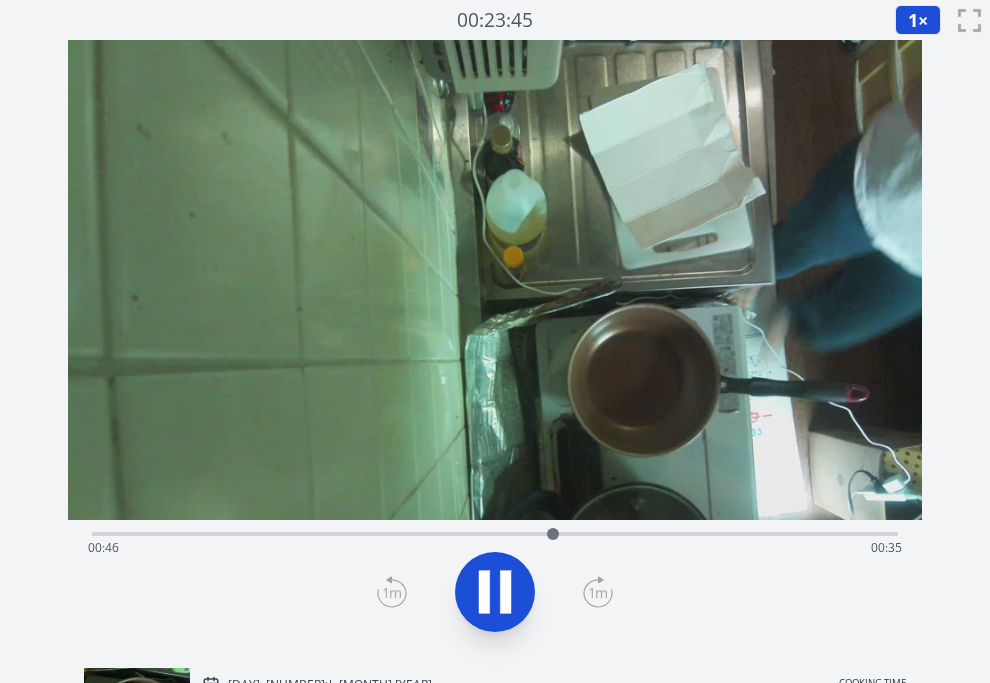 click 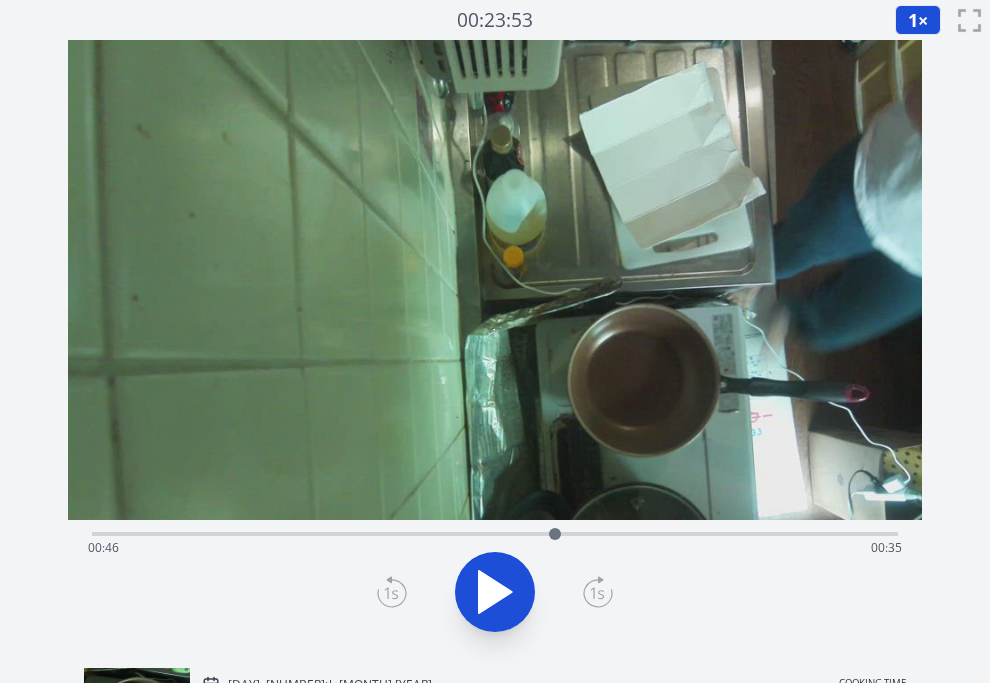 click on "Time elapsed:  [TIME]
Time remaining:  [TIME]" at bounding box center (495, 548) 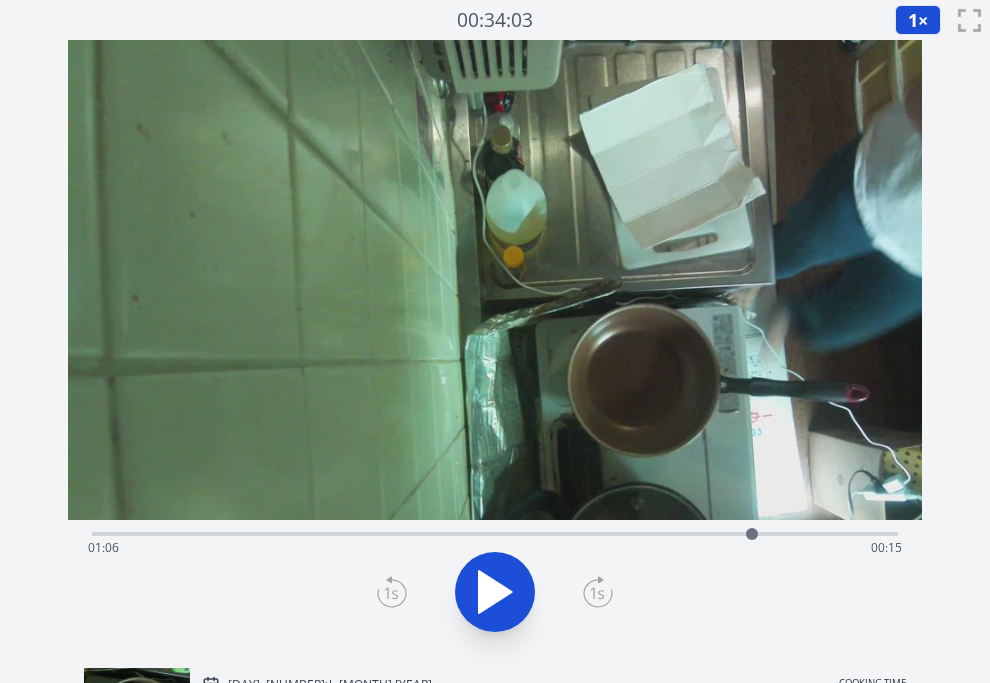 drag, startPoint x: 852, startPoint y: 536, endPoint x: 839, endPoint y: 534, distance: 13.152946 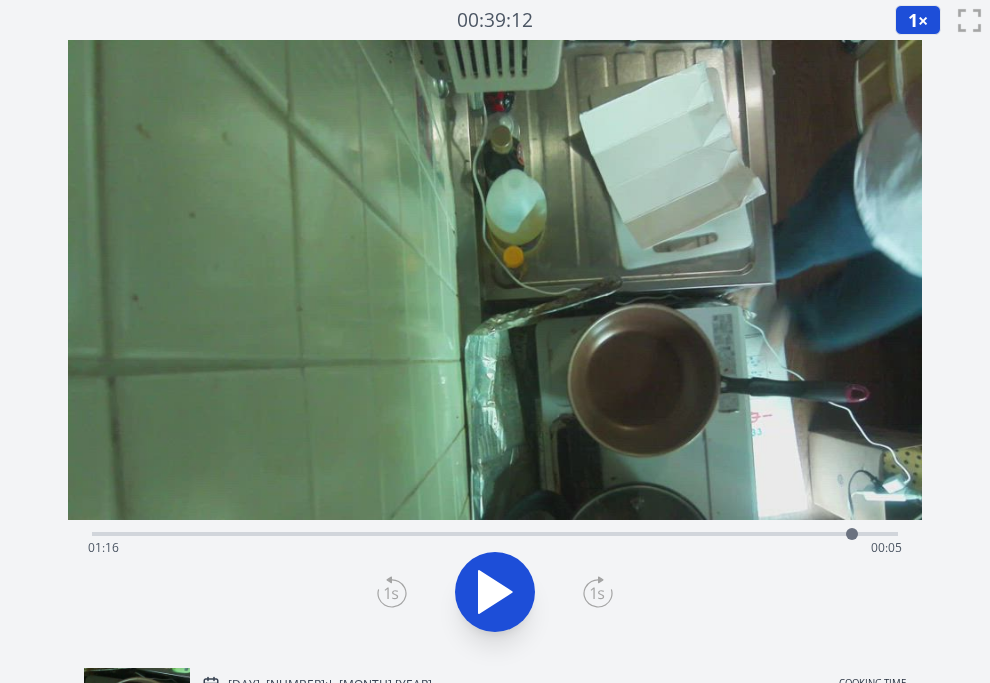click on "Time elapsed:  [TIME]
Time remaining:  [TIME]" at bounding box center [495, 548] 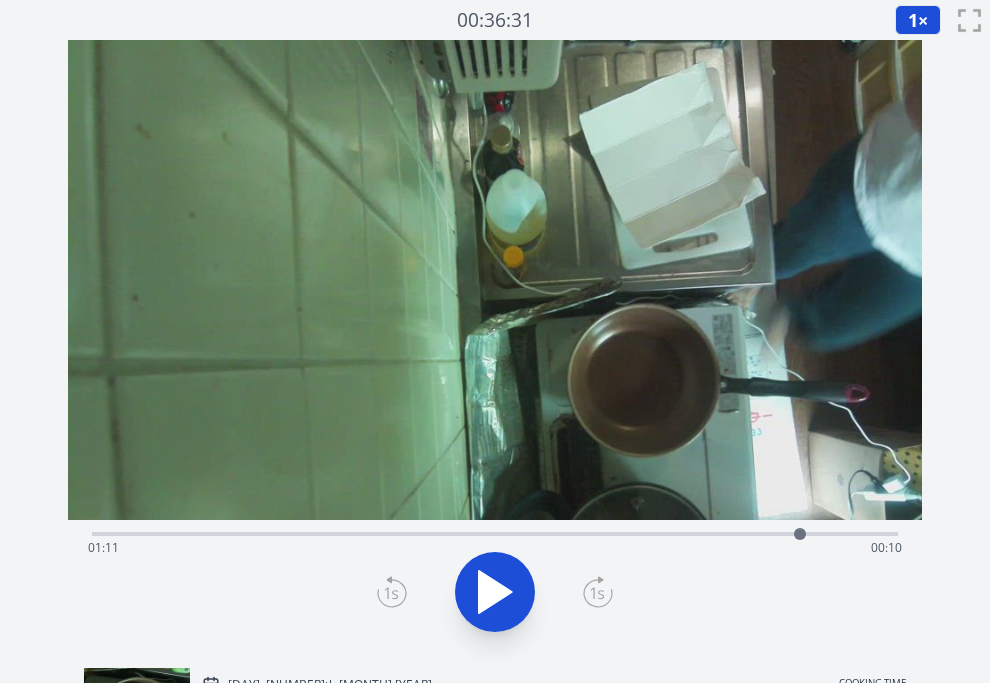 drag, startPoint x: 787, startPoint y: 533, endPoint x: 717, endPoint y: 566, distance: 77.388626 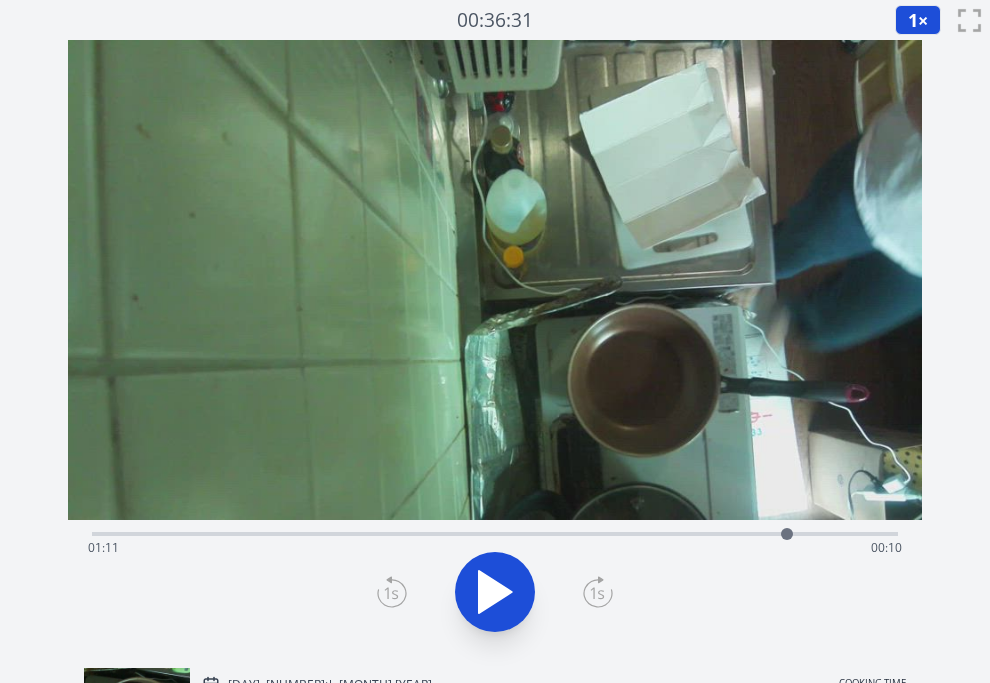 click at bounding box center [787, 534] 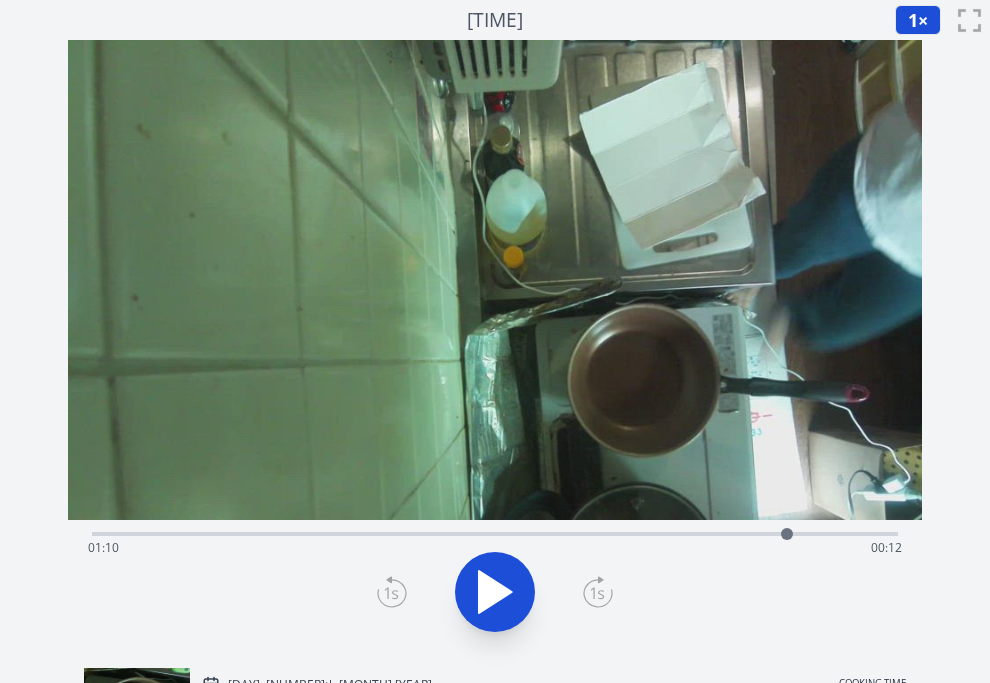 click at bounding box center (495, 592) 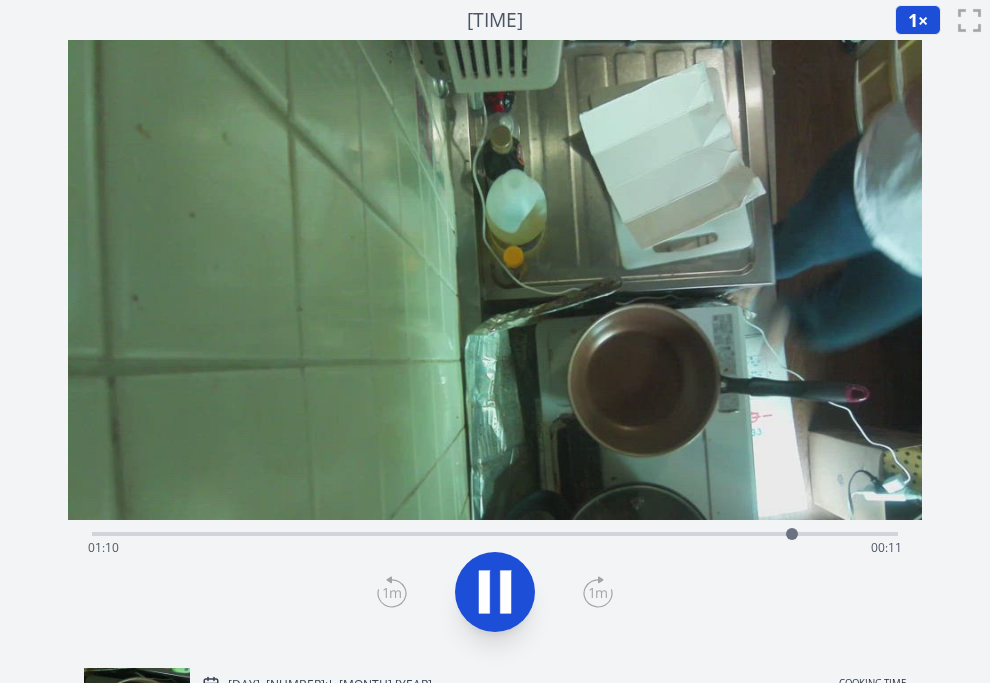 click 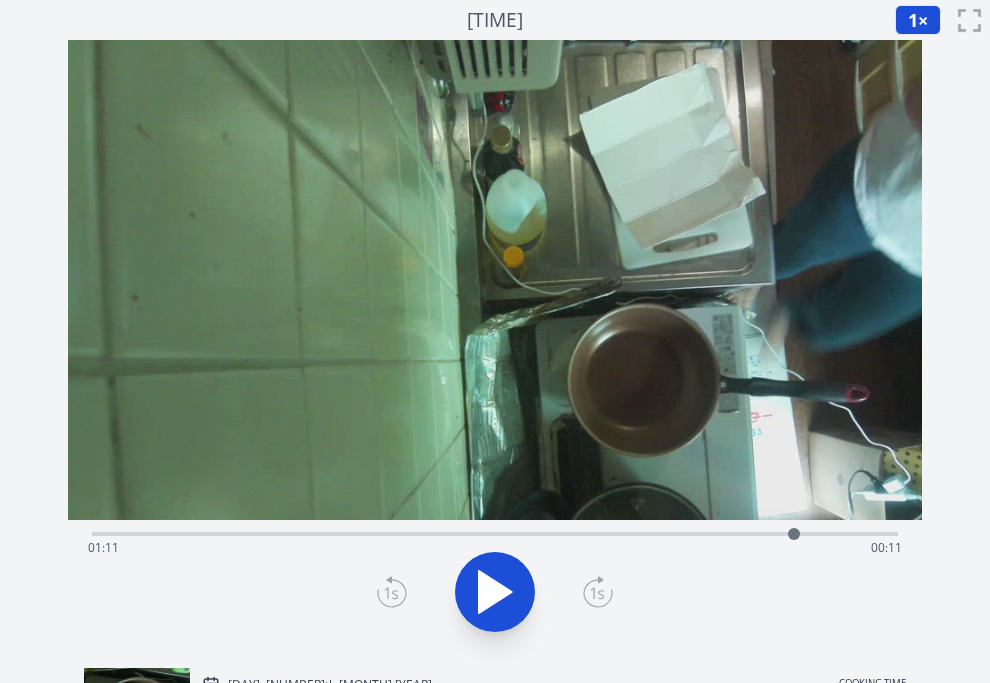click 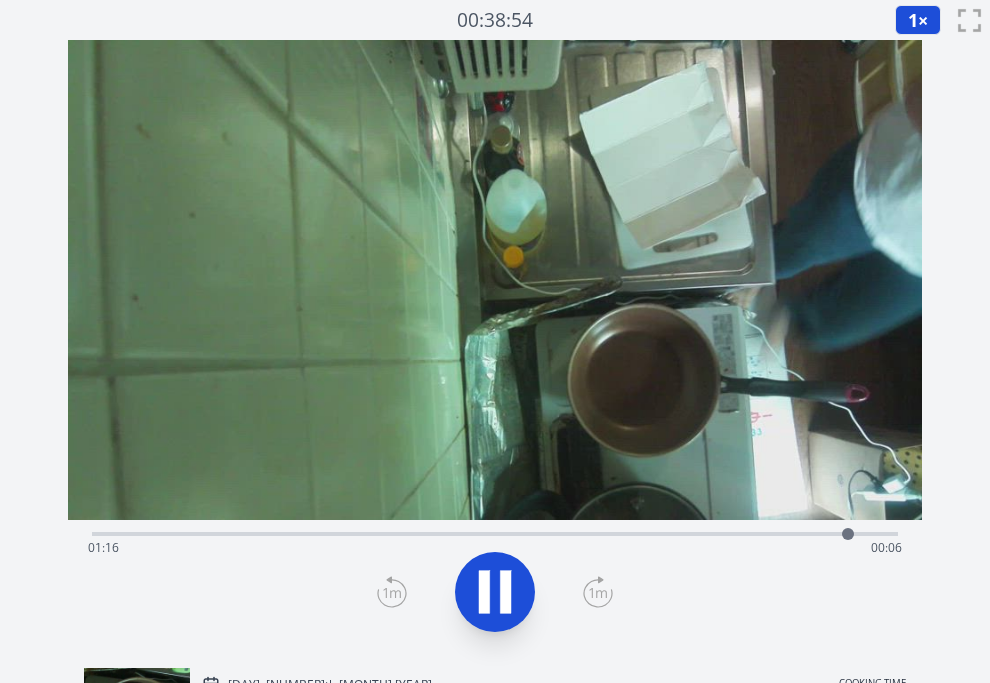 click 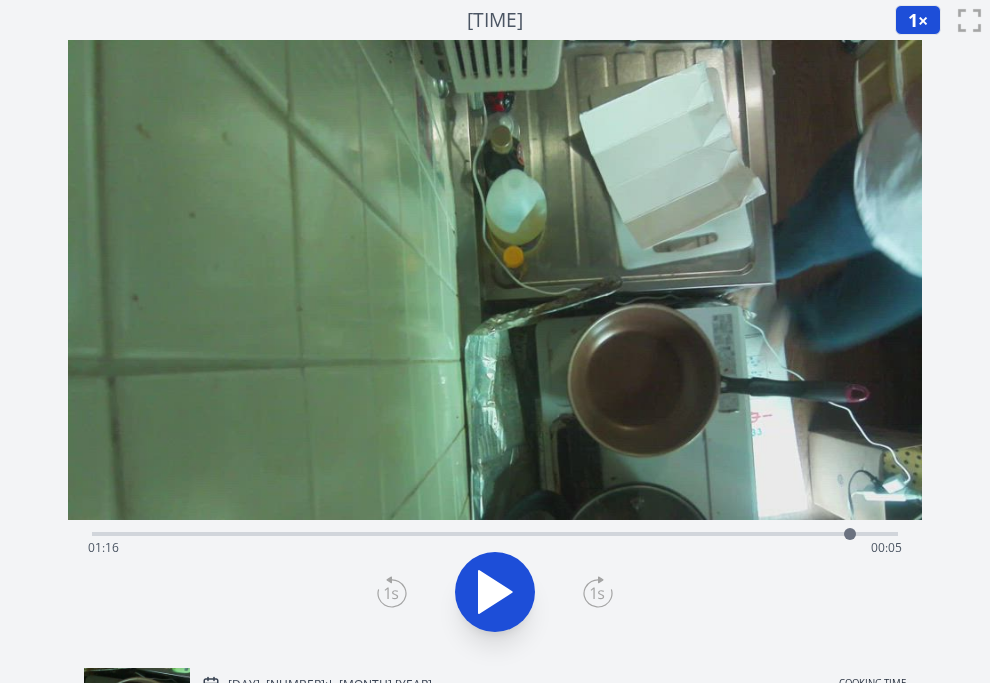 click on "Time elapsed:  [TIME]
Time remaining:  [TIME]" at bounding box center (495, 532) 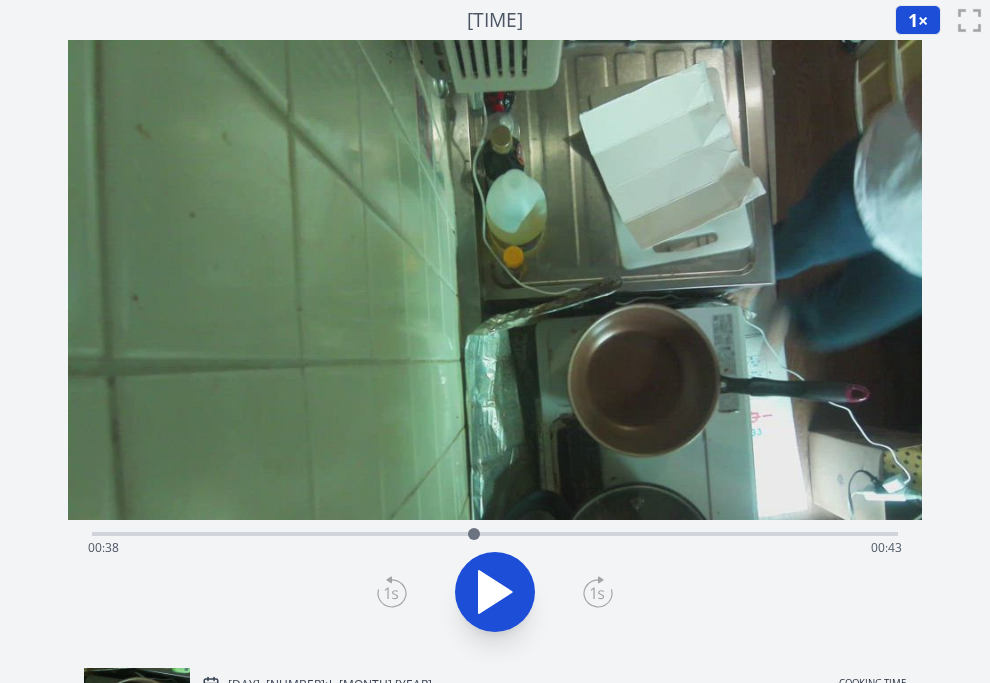 click on "Time elapsed:  [TIME]
Time remaining:  [TIME]" at bounding box center [495, 532] 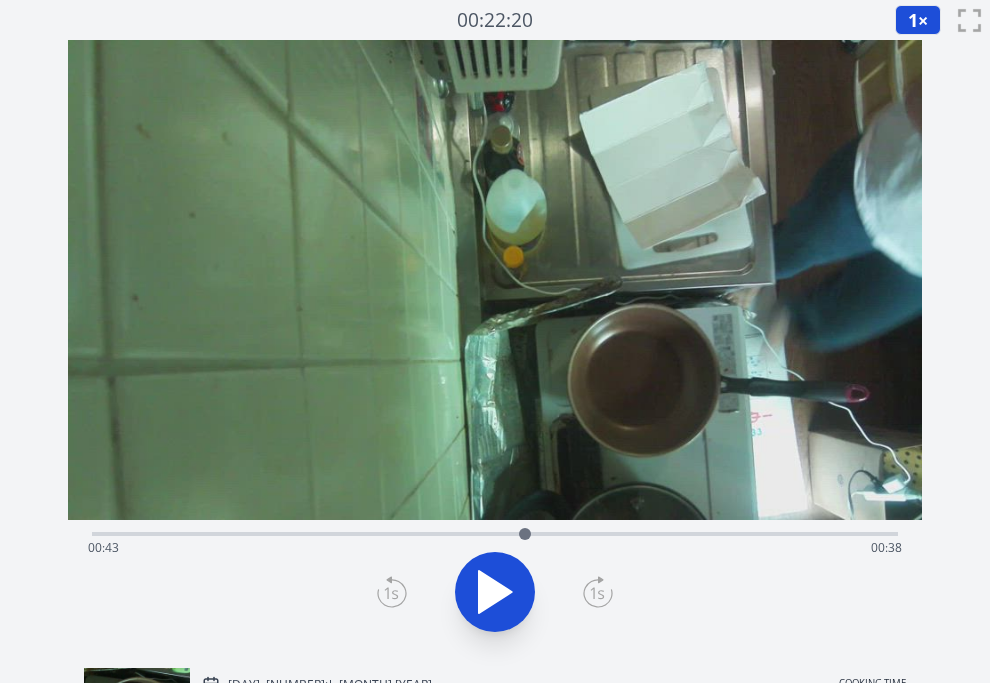 click on "Time elapsed:  [TIME]
Time remaining:  [TIME]" at bounding box center [495, 548] 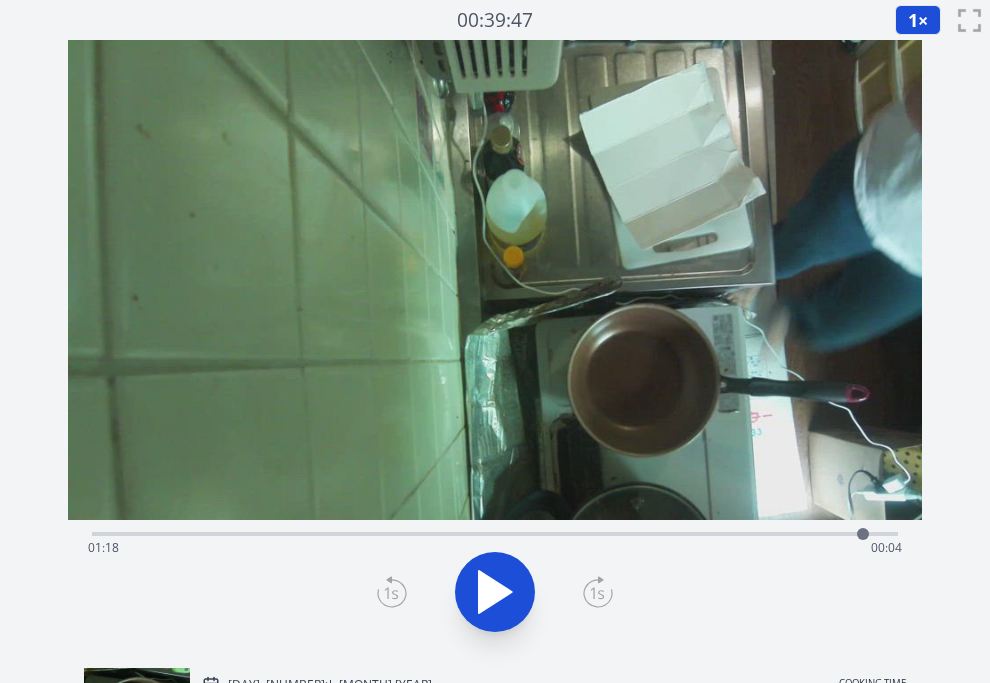 click at bounding box center (495, 280) 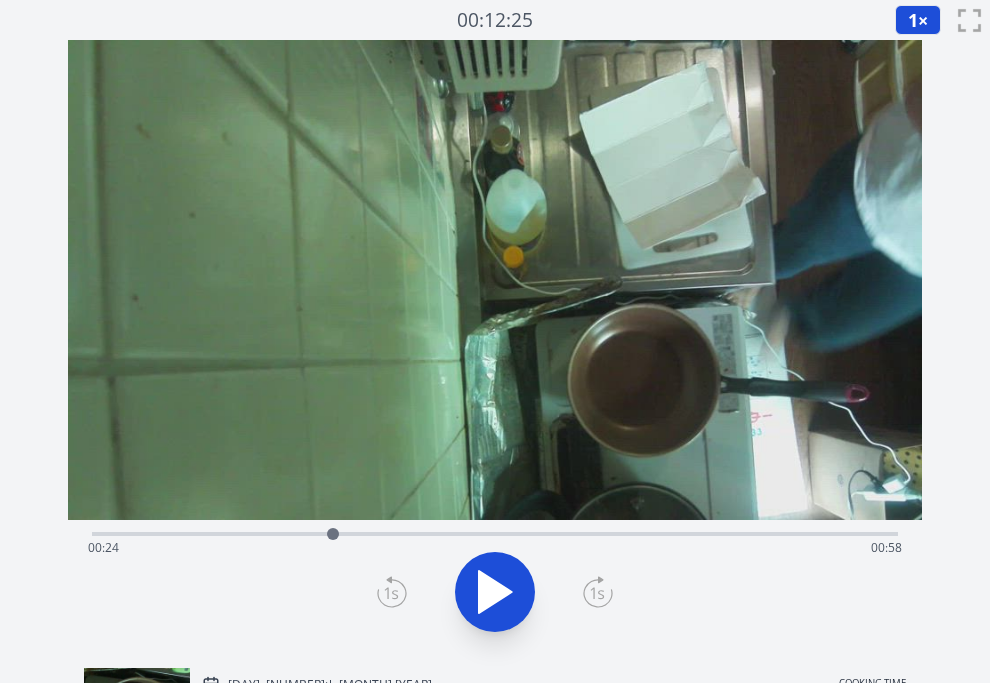 click 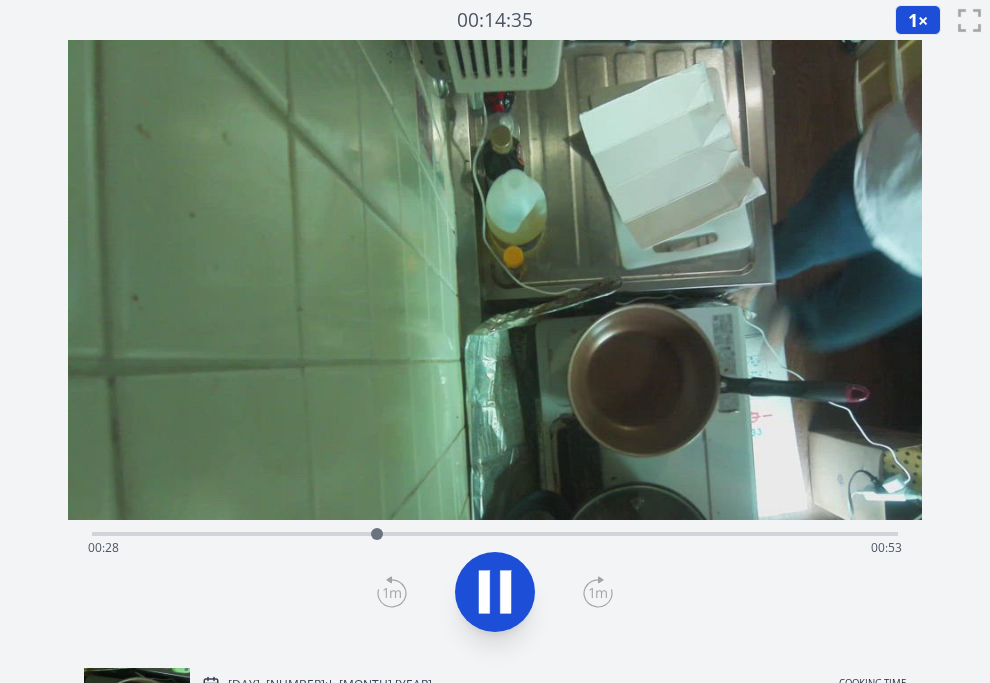 click 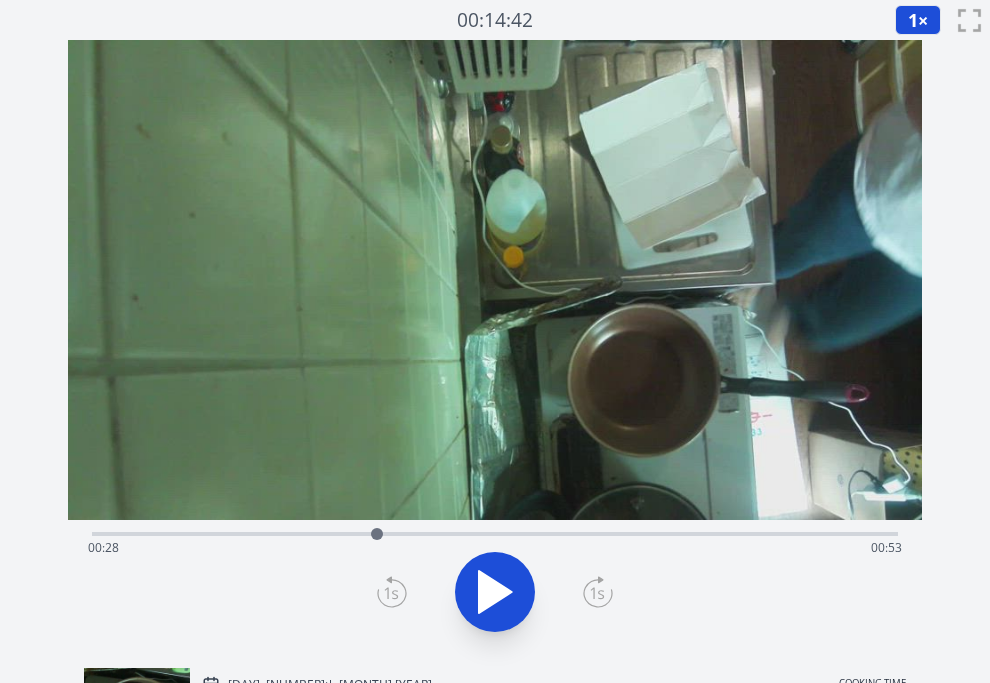click on "Time elapsed:  [TIME]
Time remaining:  [TIME]" at bounding box center (495, 548) 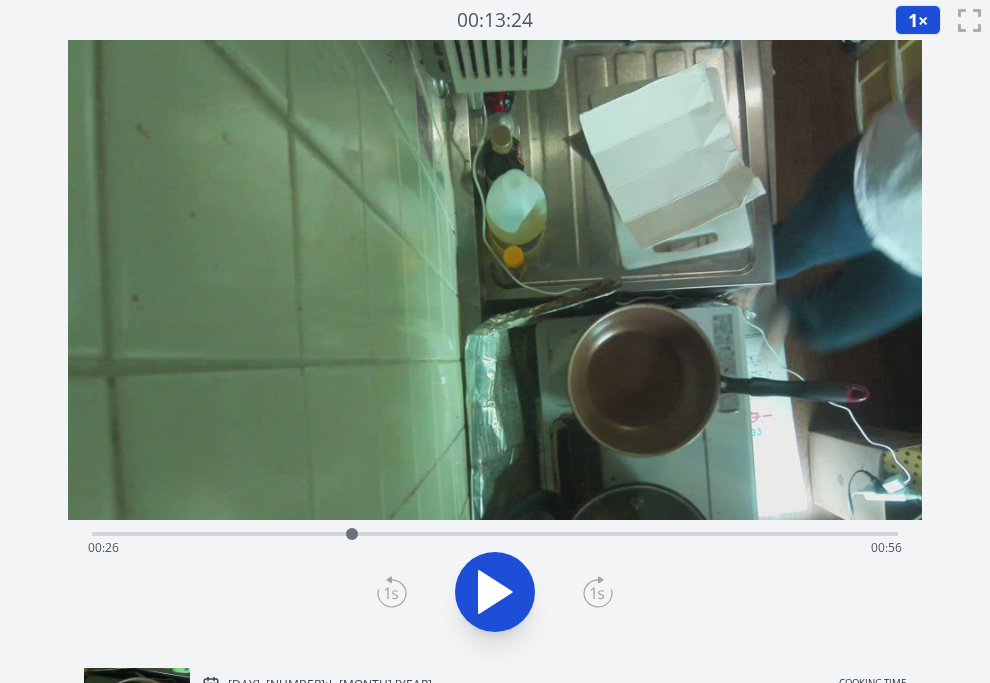 click on "Time elapsed:  [TIME]
Time remaining:  [TIME]" at bounding box center (495, 548) 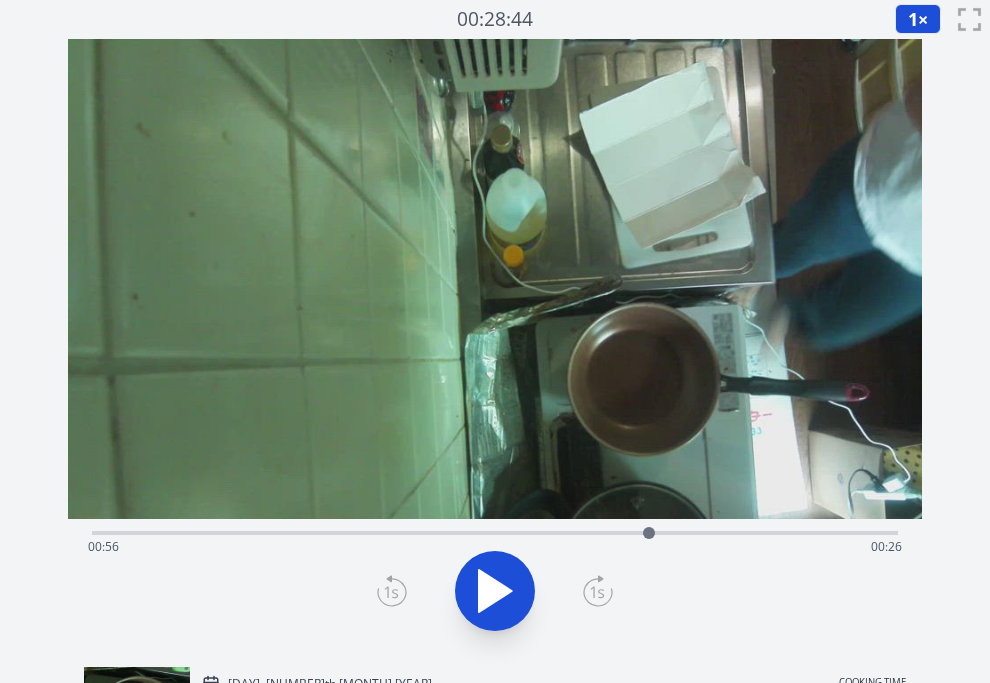 click on "Time elapsed:  [TIME]
Time remaining:  [TIME]" at bounding box center [495, 547] 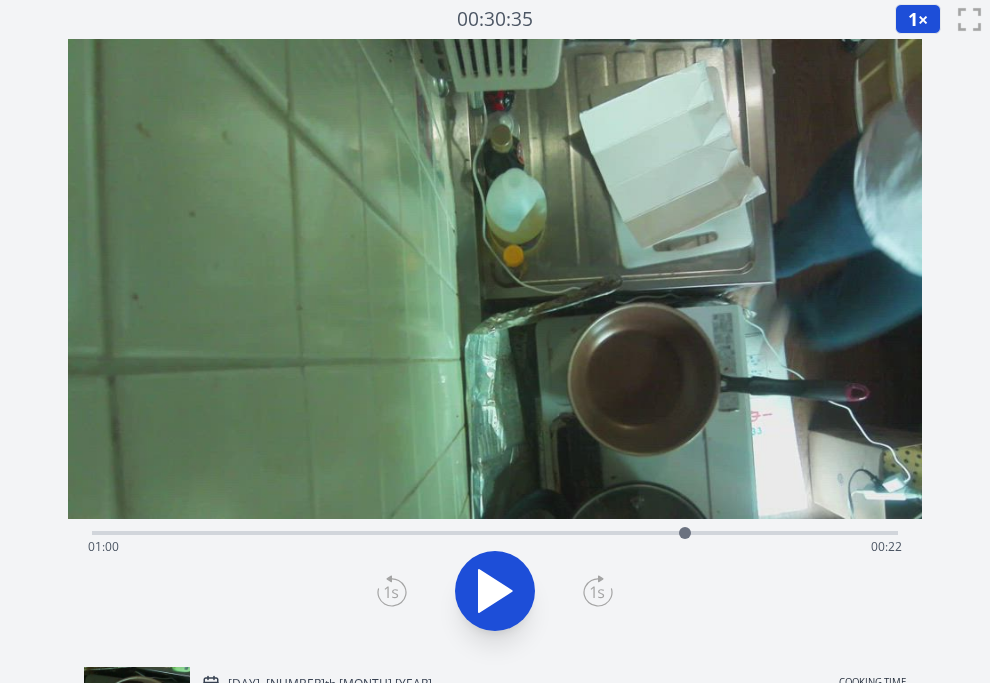 click on "Time elapsed:  [TIME]
Time remaining:  [TIME]" at bounding box center [495, 547] 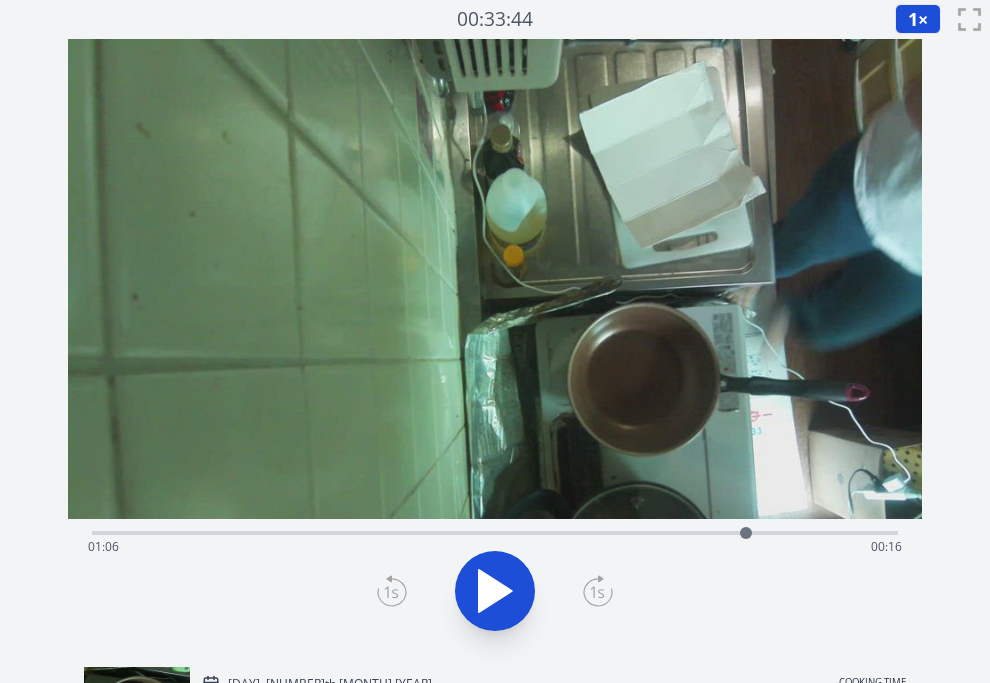 click on "Time elapsed:  [TIME]
Time remaining:  [TIME]" at bounding box center [495, 547] 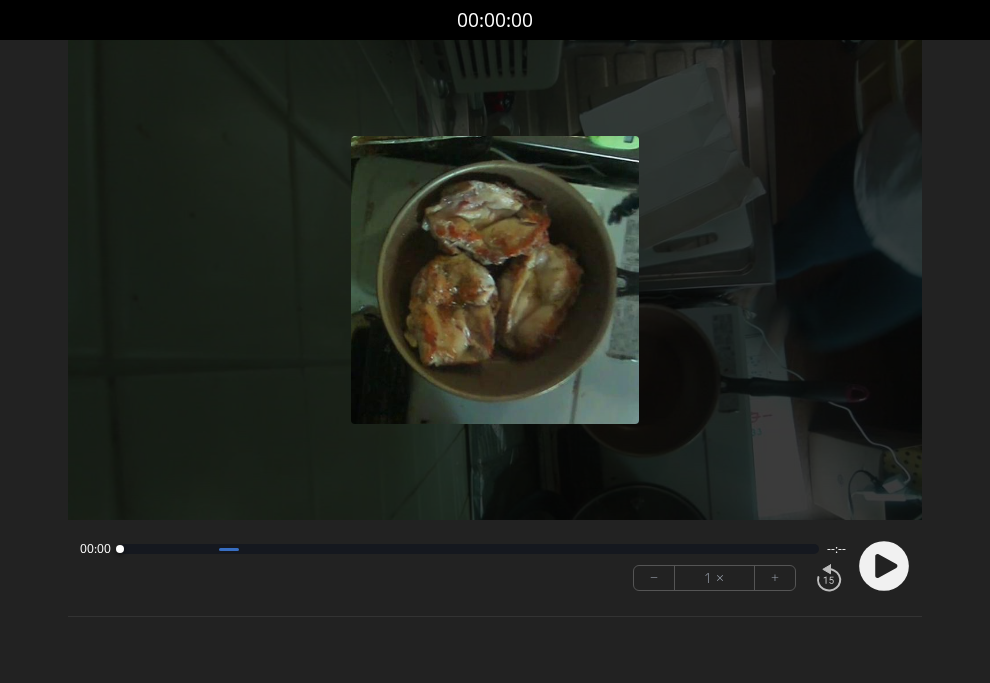scroll, scrollTop: 0, scrollLeft: 0, axis: both 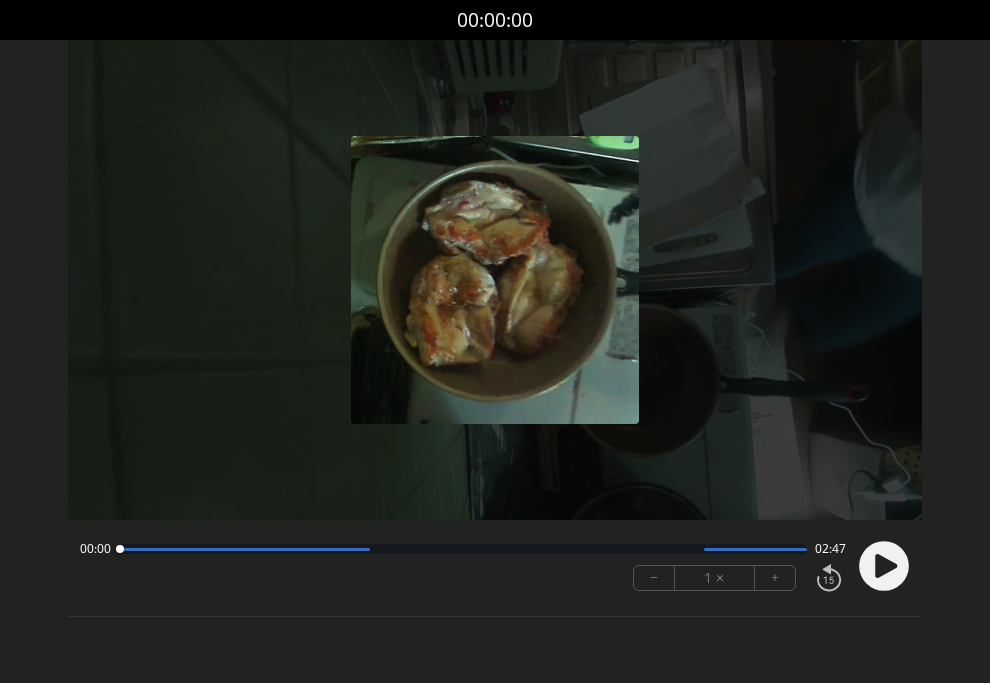 click 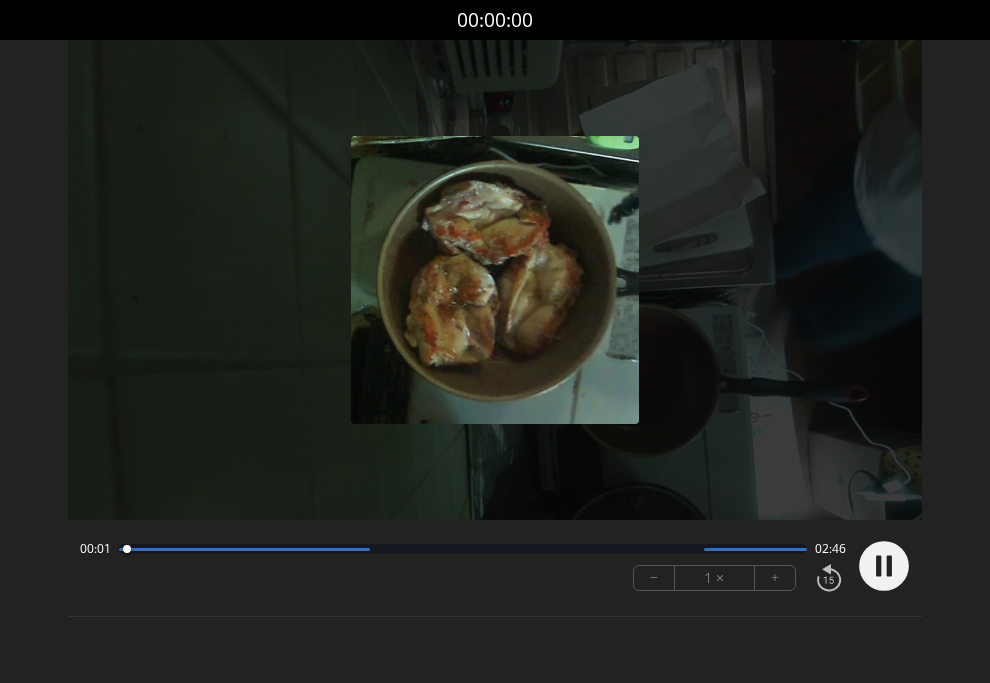 click on "+" at bounding box center (775, 578) 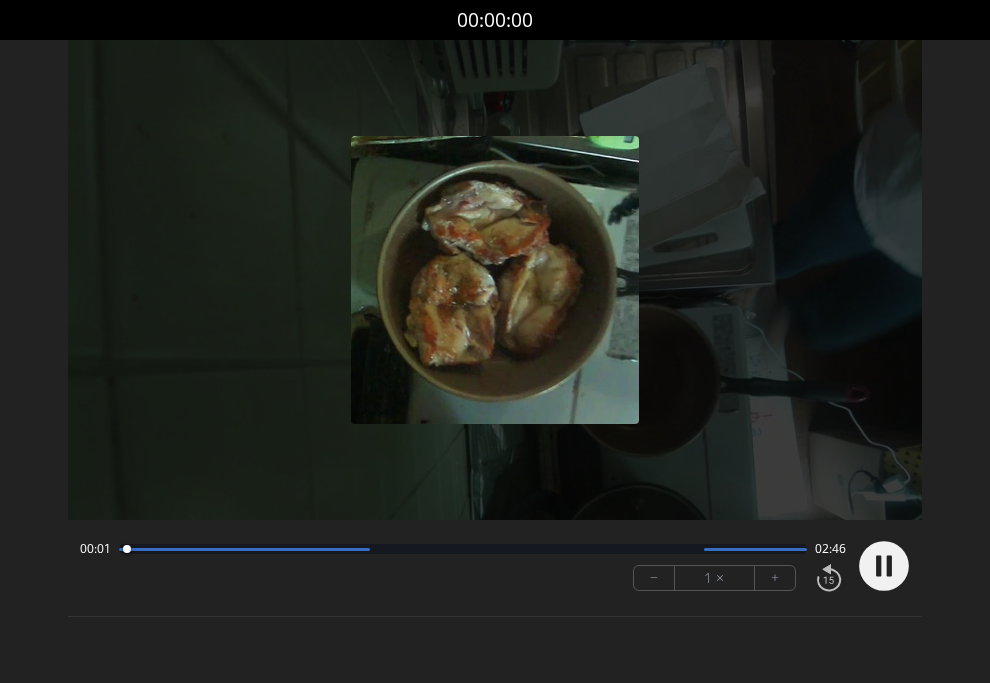 click on "+" at bounding box center [775, 578] 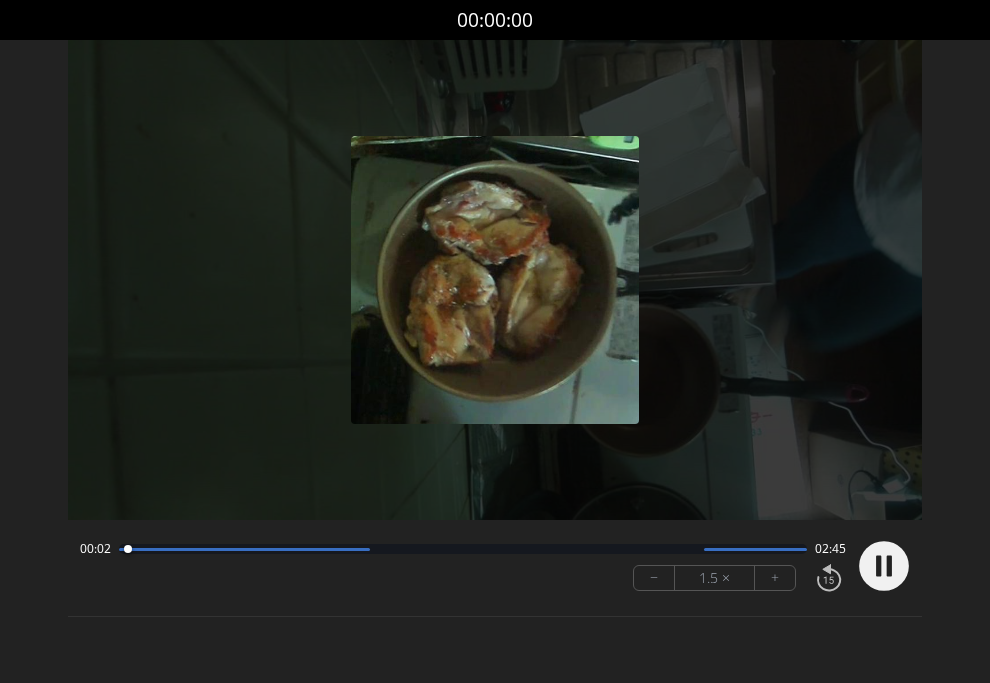 click on "+" at bounding box center (775, 578) 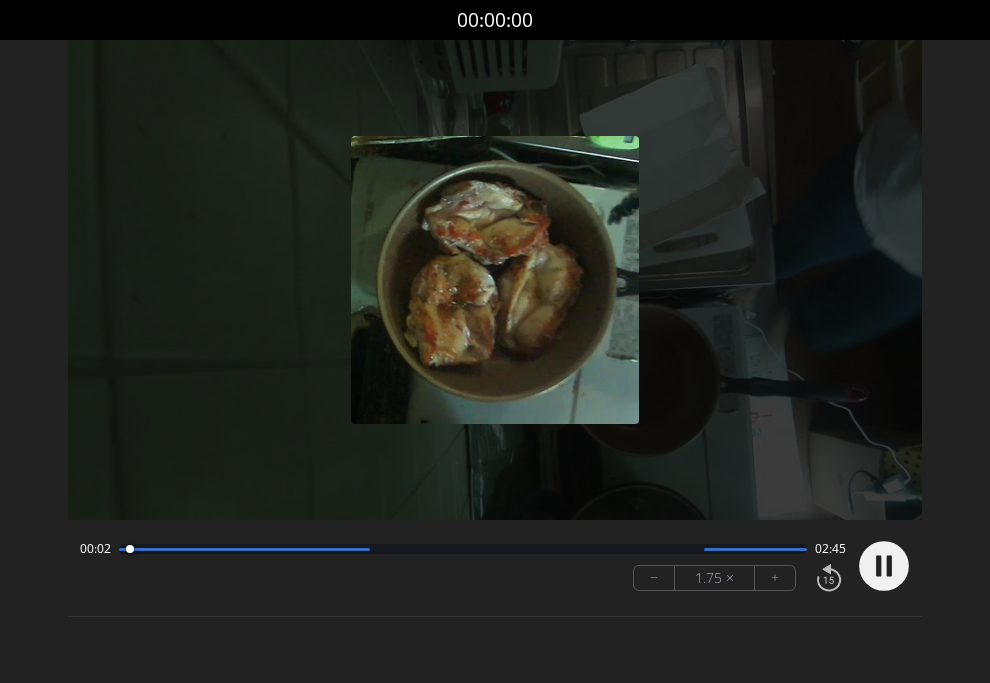 click on "+" at bounding box center [775, 578] 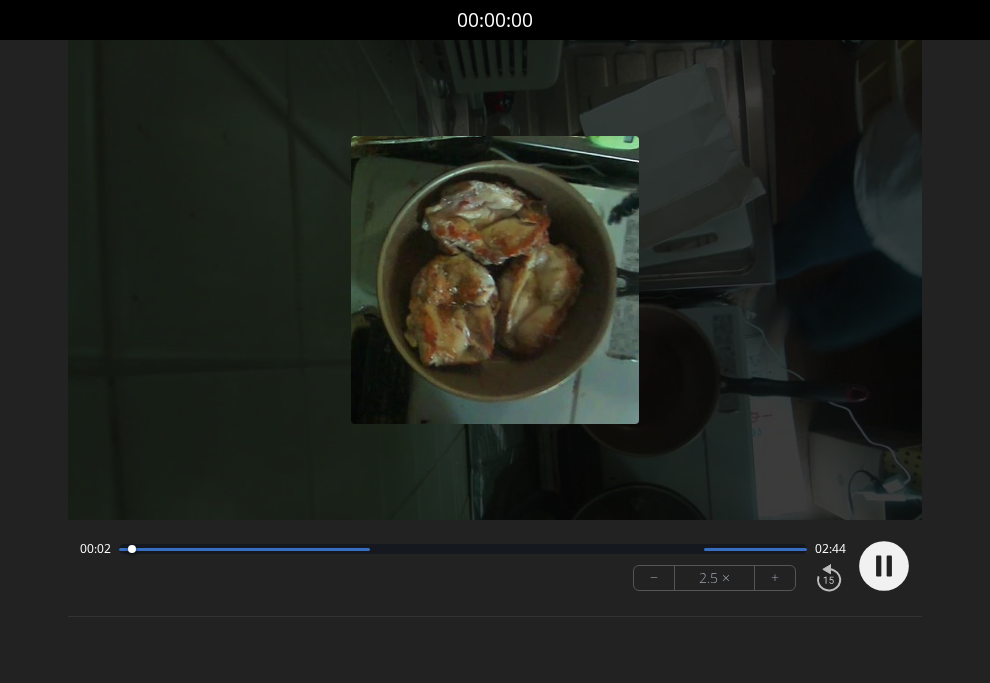 click on "+" at bounding box center [775, 578] 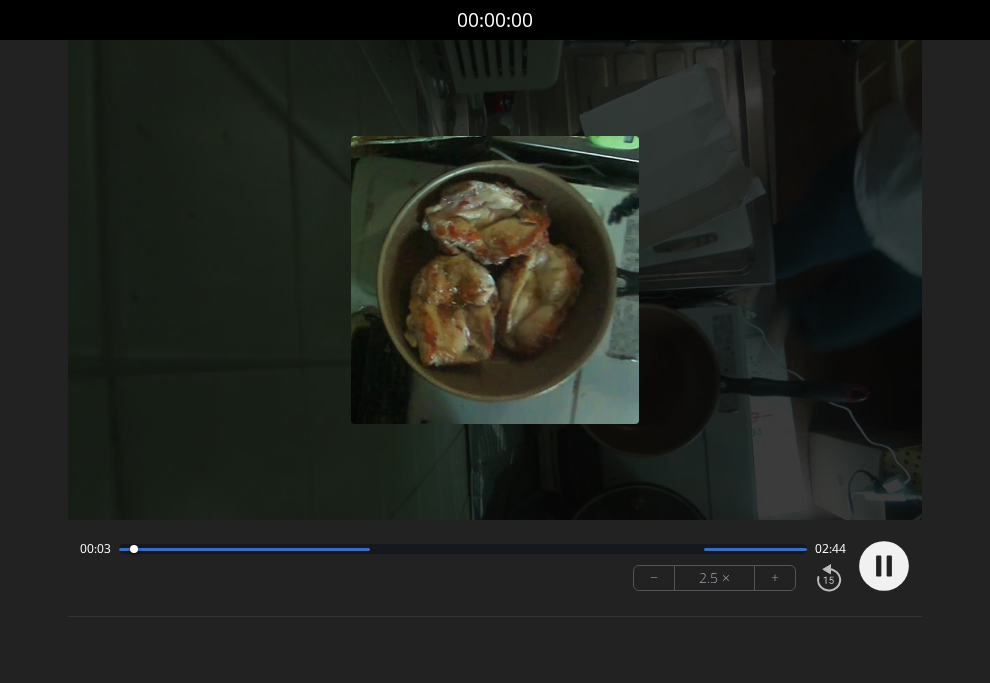 click on "+" at bounding box center [775, 578] 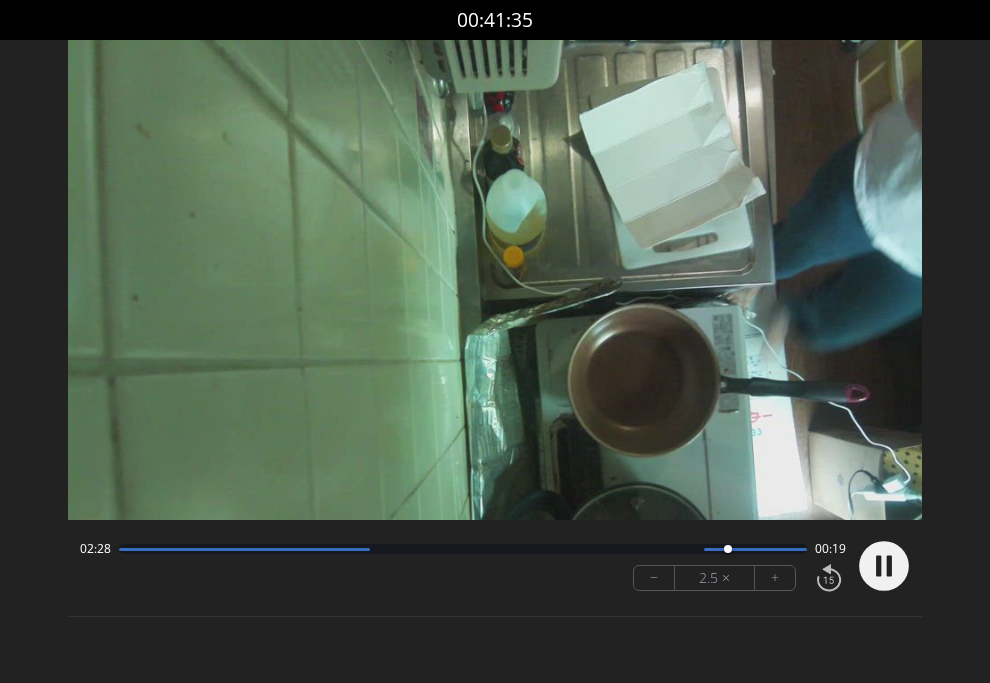 click 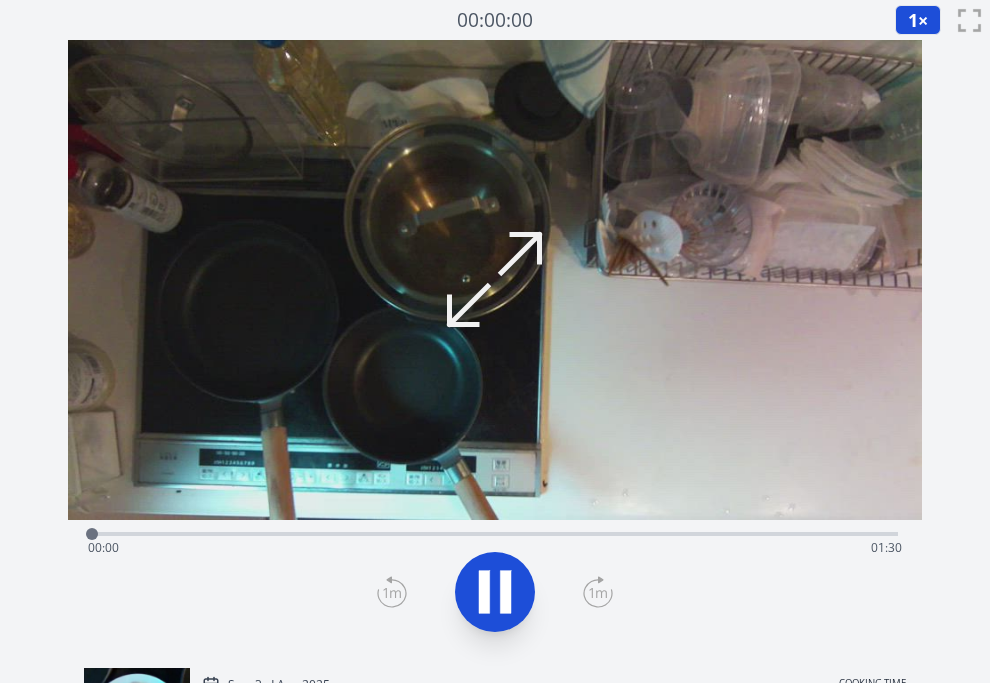scroll, scrollTop: 0, scrollLeft: 0, axis: both 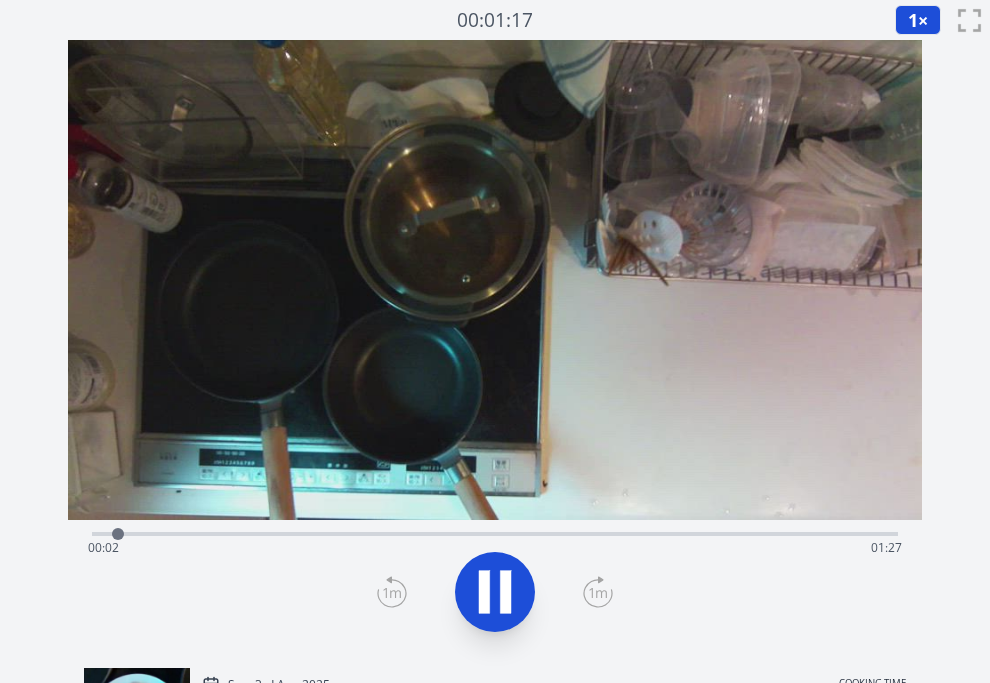 click on "Time elapsed:  00:02
Time remaining:  01:27" at bounding box center (495, 548) 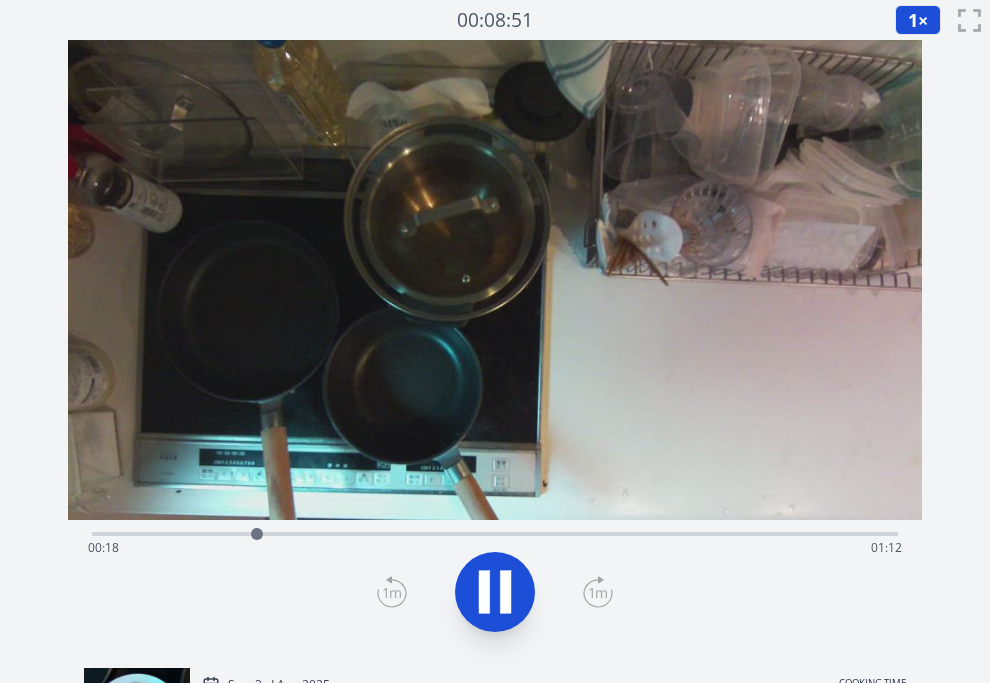click on "Time elapsed:  00:18
Time remaining:  01:12" at bounding box center (495, 532) 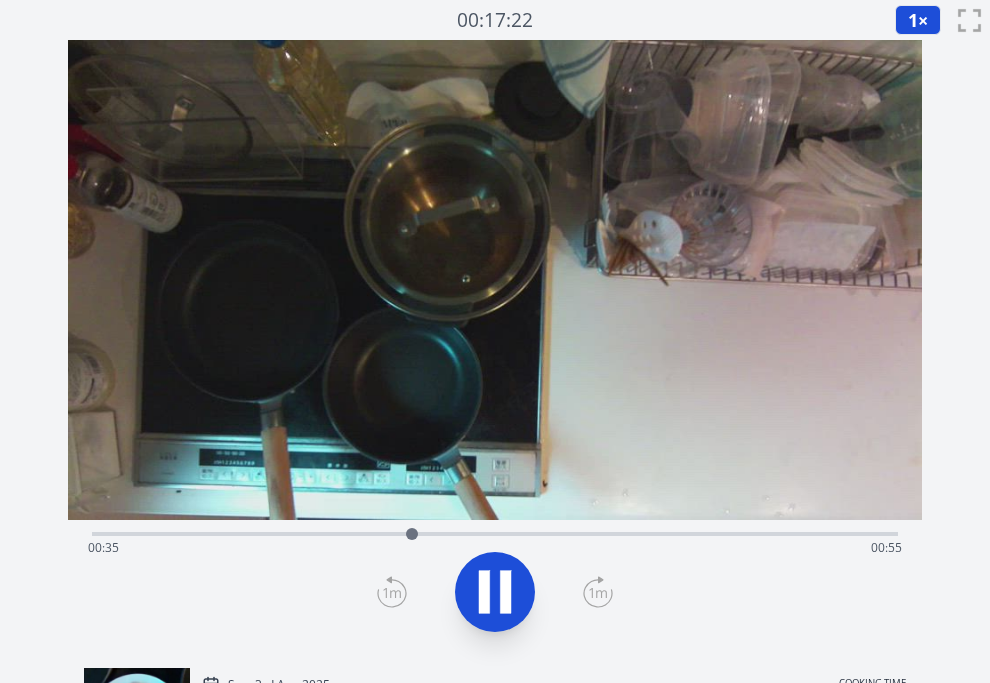 click on "Time elapsed:  00:35
Time remaining:  00:55" at bounding box center [495, 548] 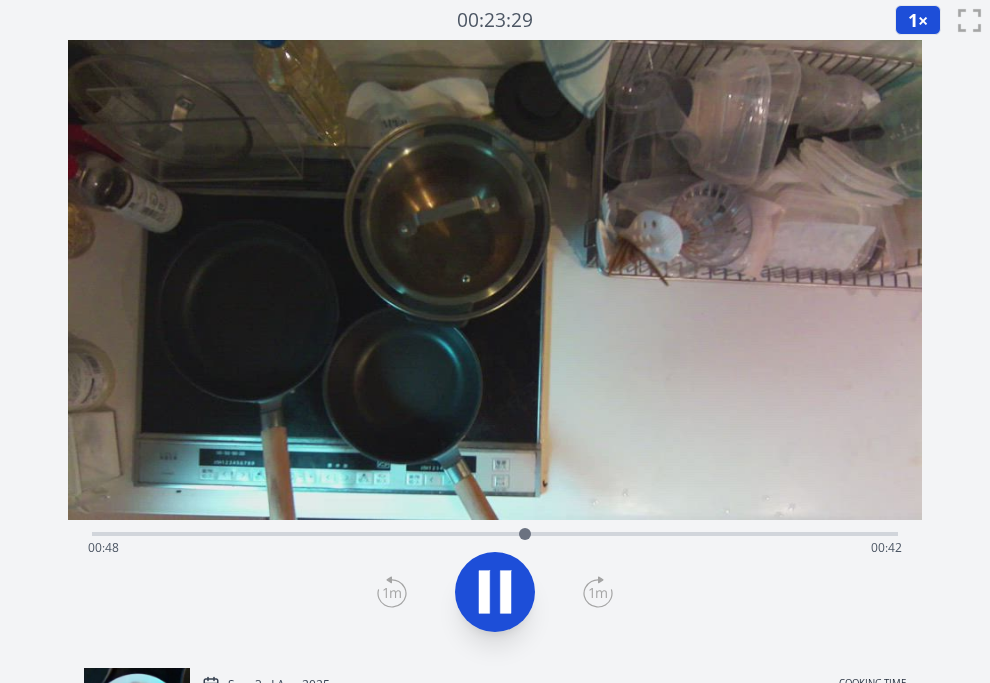 click on "00:23:29 1 × 0.25× 0.5× 1× 1.5× 2×
fullscreen" at bounding box center (495, 20) 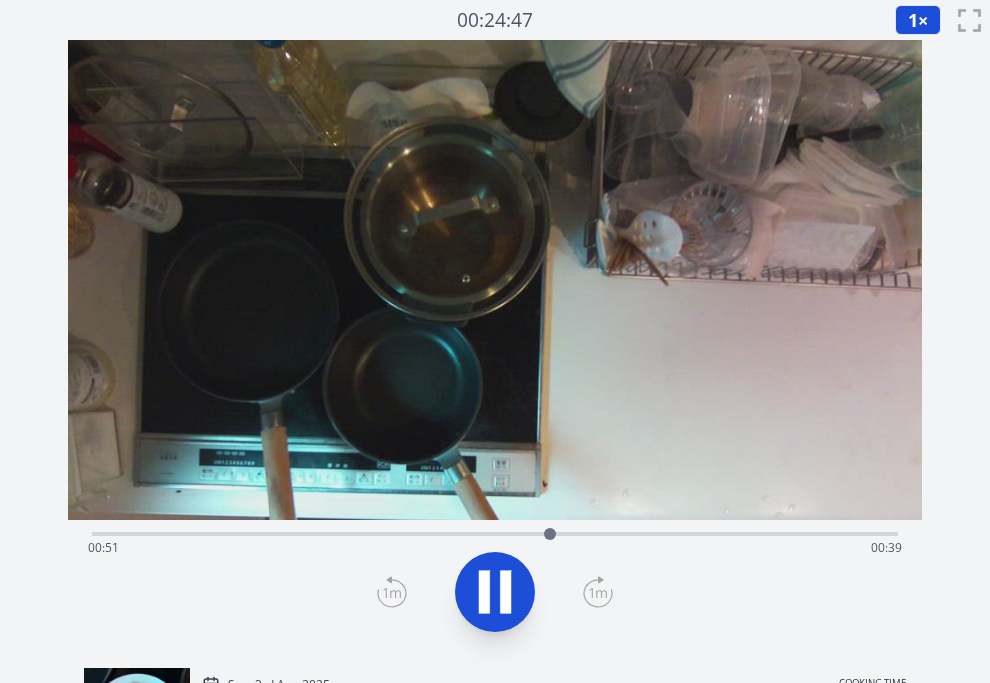 click on "1" at bounding box center [913, 20] 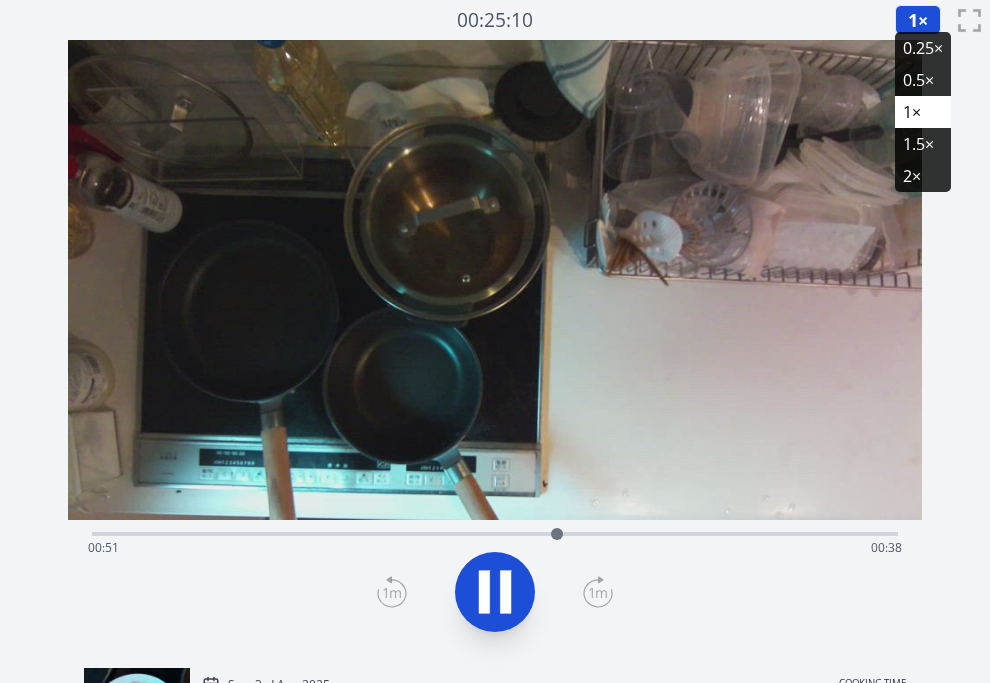 click on "1.5×" at bounding box center [923, 144] 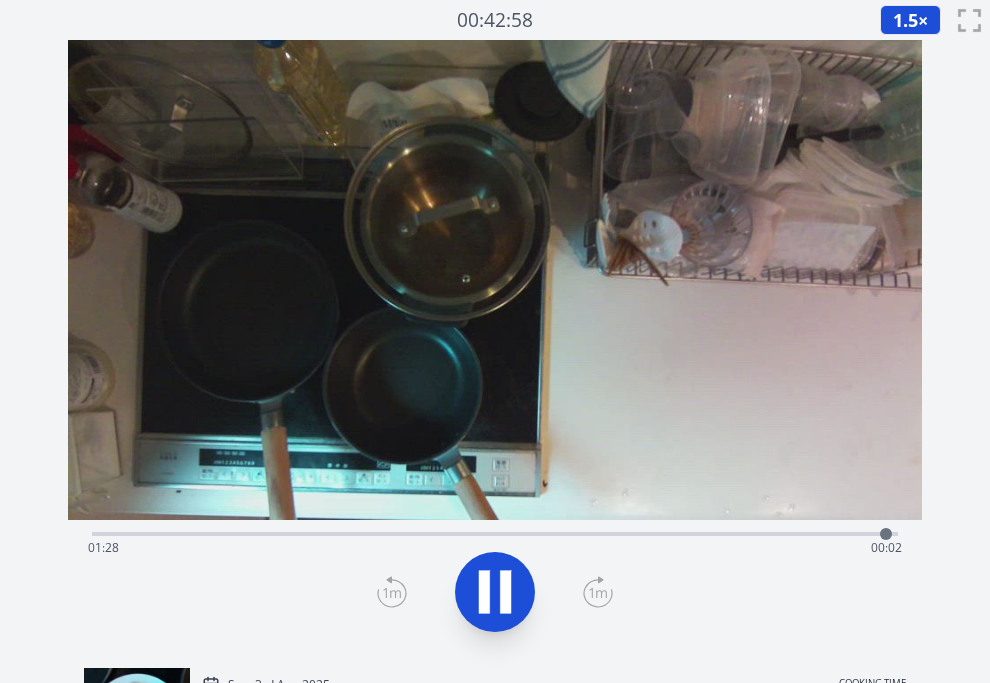 click 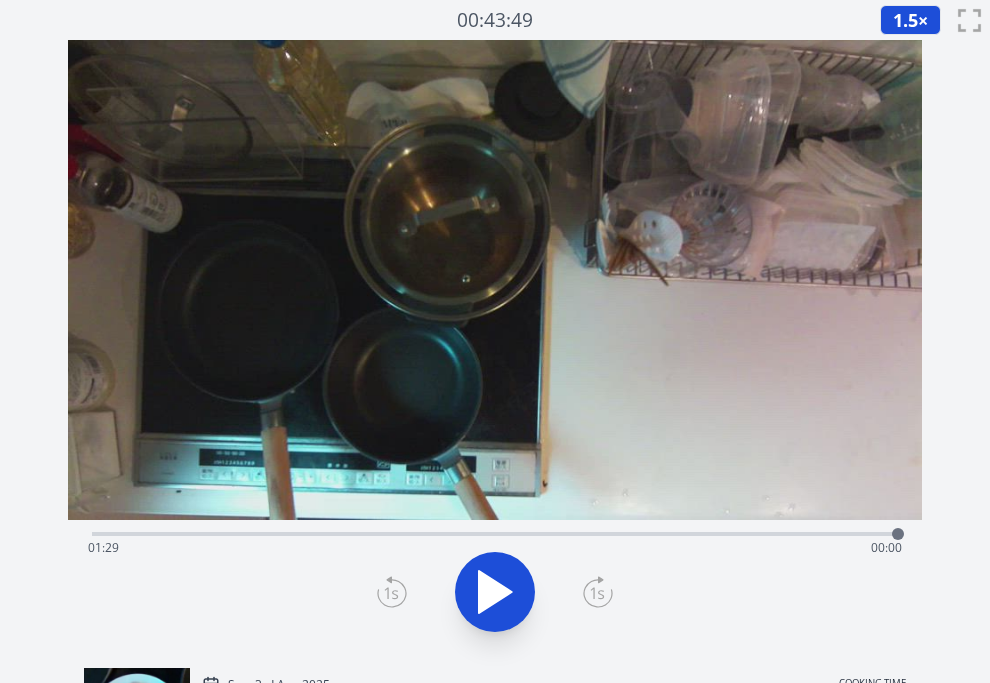 click on "Time elapsed:  01:29
Time remaining:  00:00" at bounding box center (495, 532) 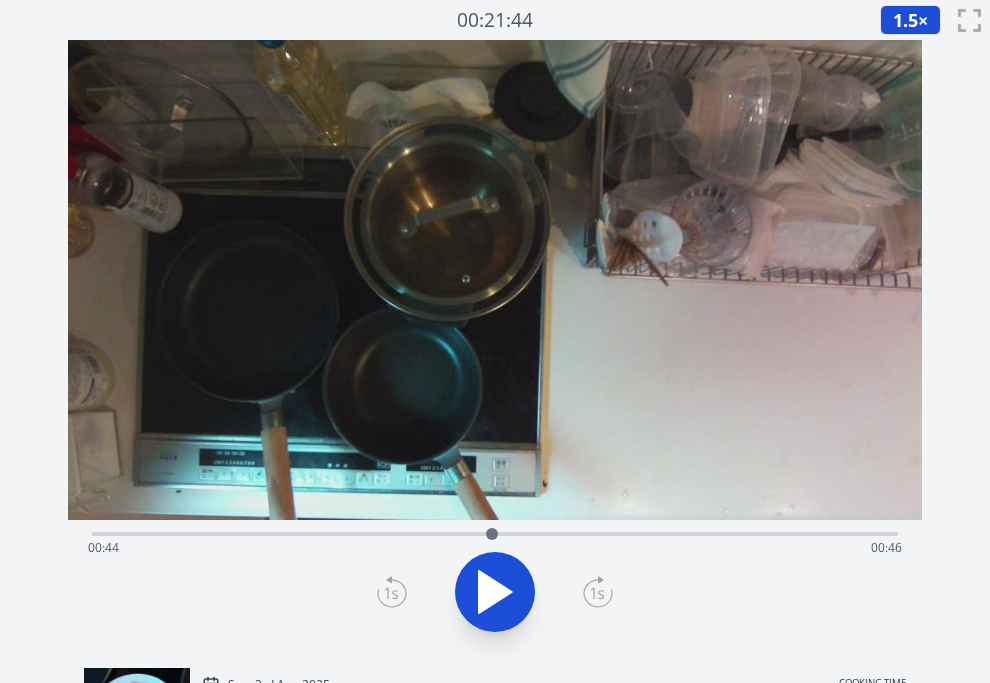 drag, startPoint x: 385, startPoint y: 529, endPoint x: 337, endPoint y: 523, distance: 48.373547 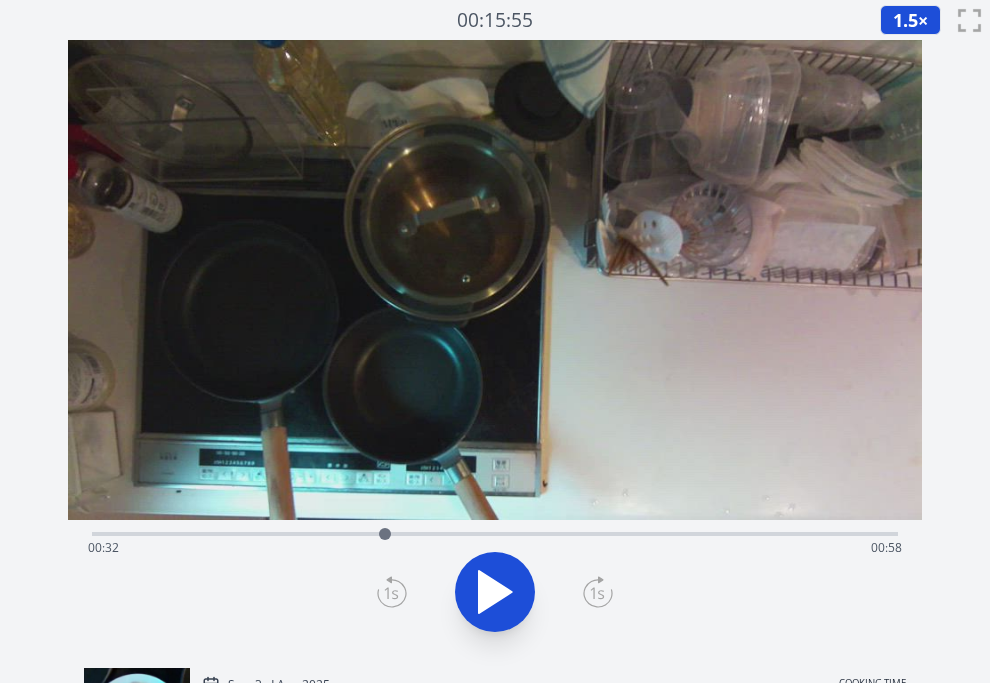 drag, startPoint x: 452, startPoint y: 530, endPoint x: 490, endPoint y: 529, distance: 38.013157 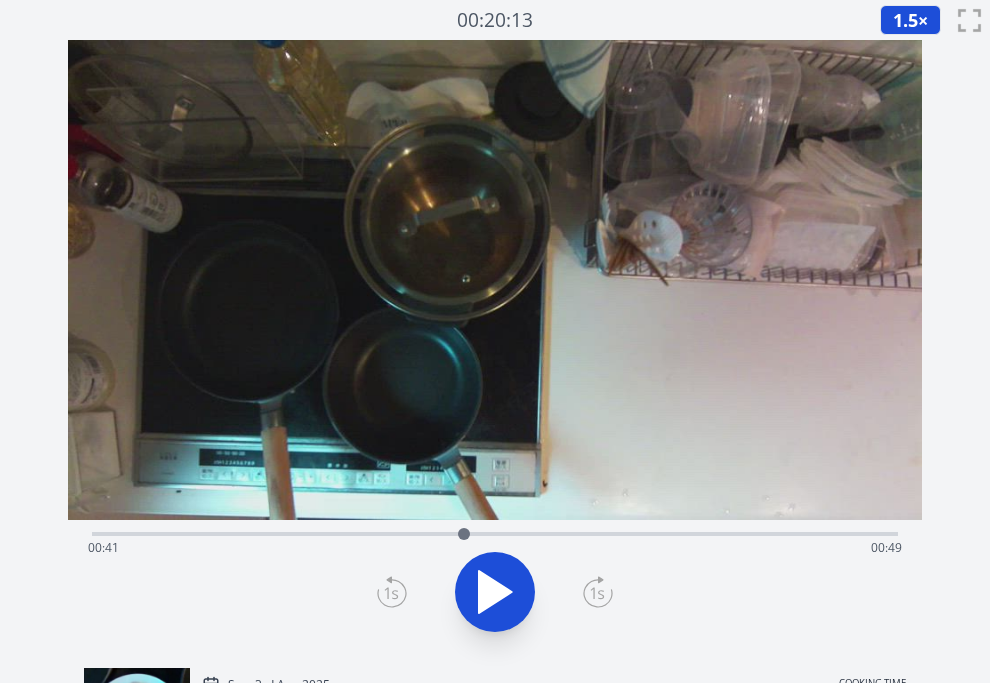 click on "Time elapsed:  00:41
Time remaining:  00:49" at bounding box center [495, 532] 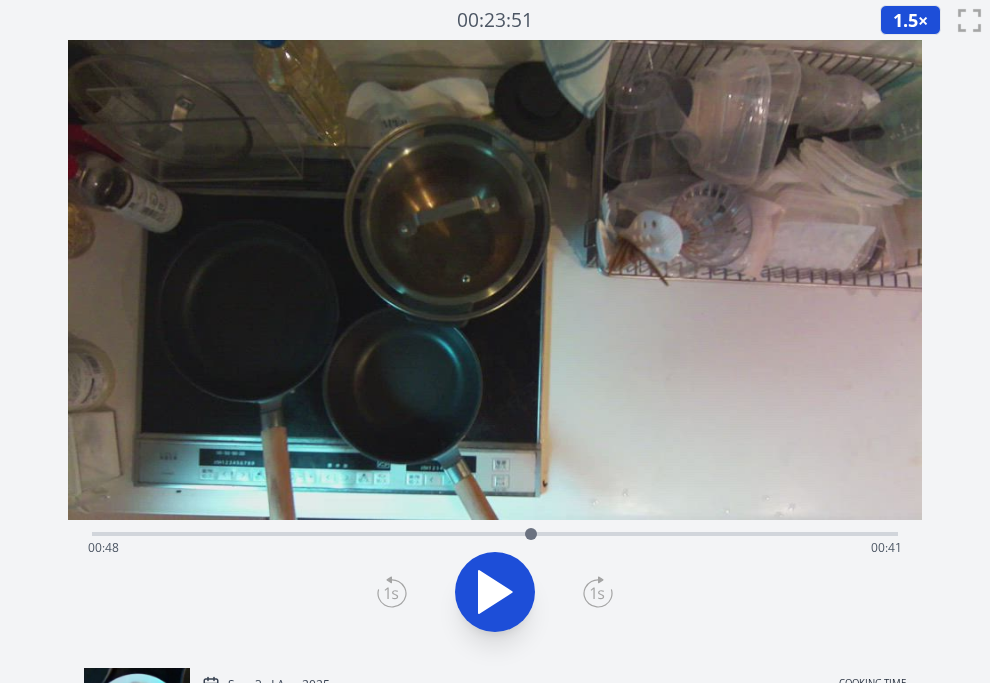 click on "Time elapsed:  00:48
Time remaining:  00:41" at bounding box center (495, 532) 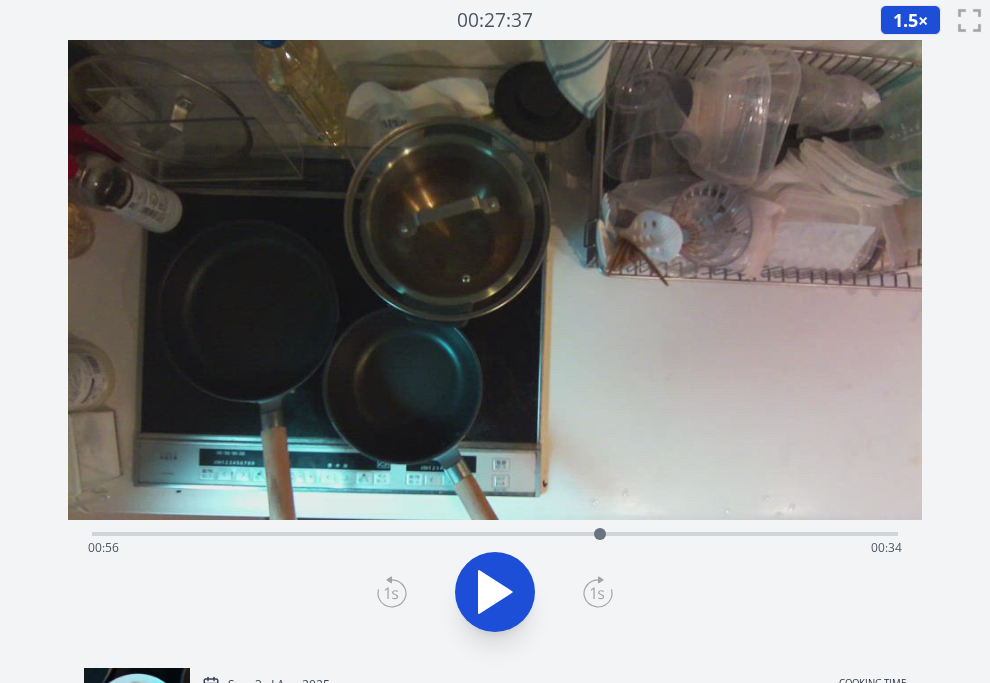 click on "Time elapsed:  00:56
Time remaining:  00:34" at bounding box center (495, 548) 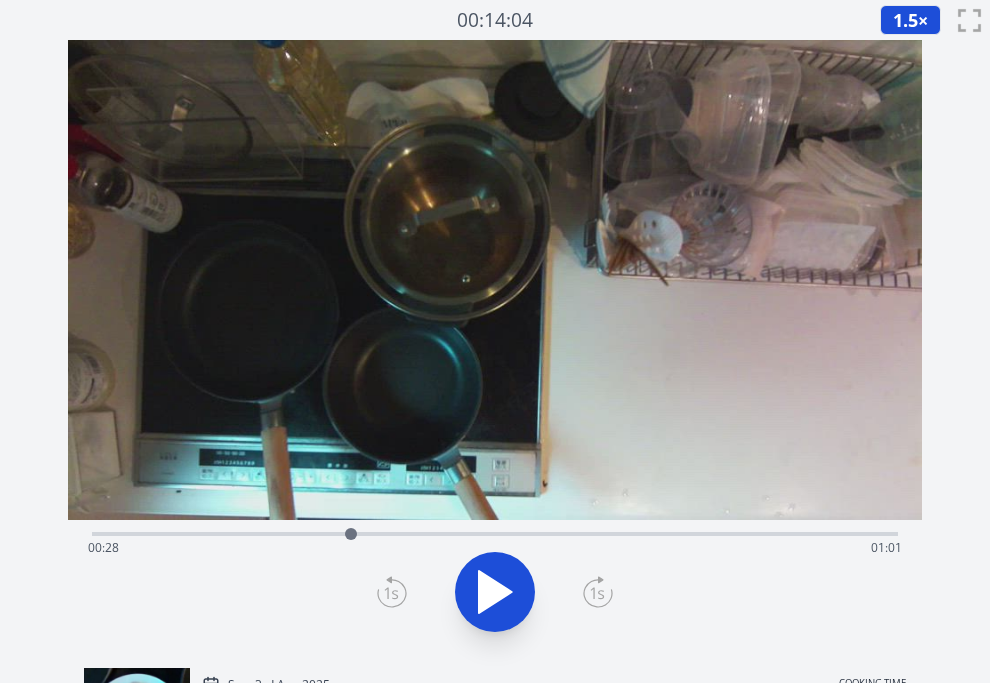 click on "Time elapsed:  00:28
Time remaining:  01:01" at bounding box center (495, 548) 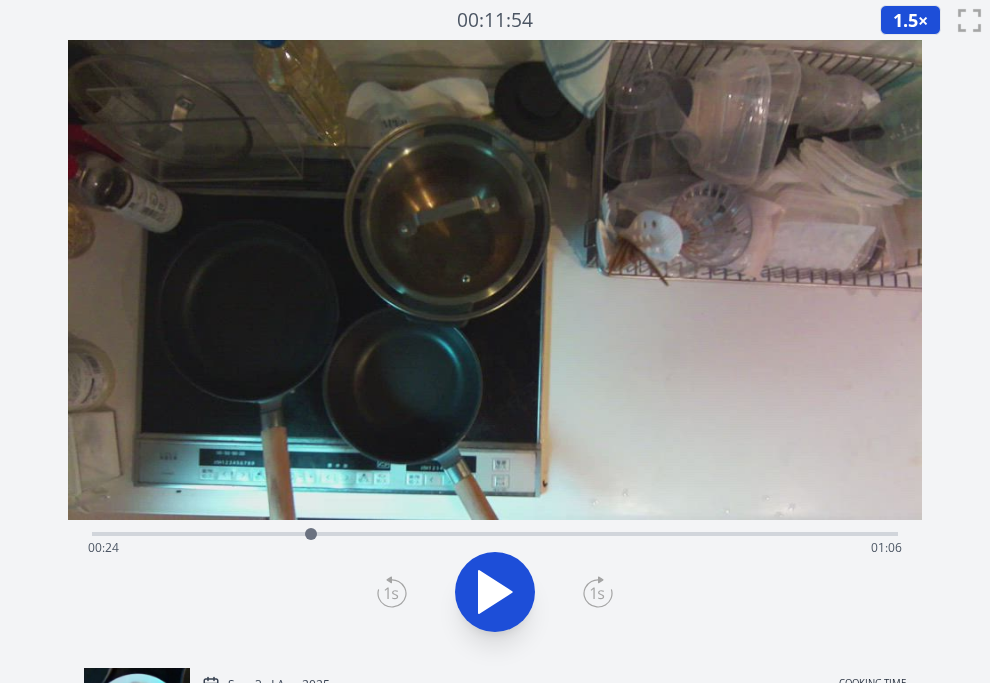 click on "Time elapsed:  00:24
Time remaining:  01:06" at bounding box center (495, 548) 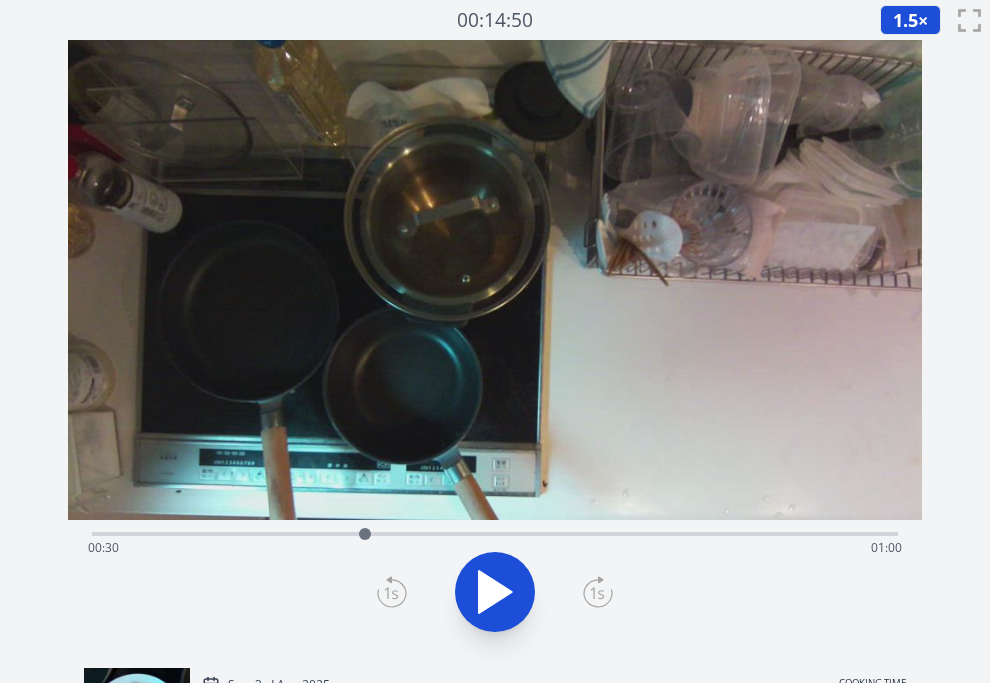 click at bounding box center [365, 534] 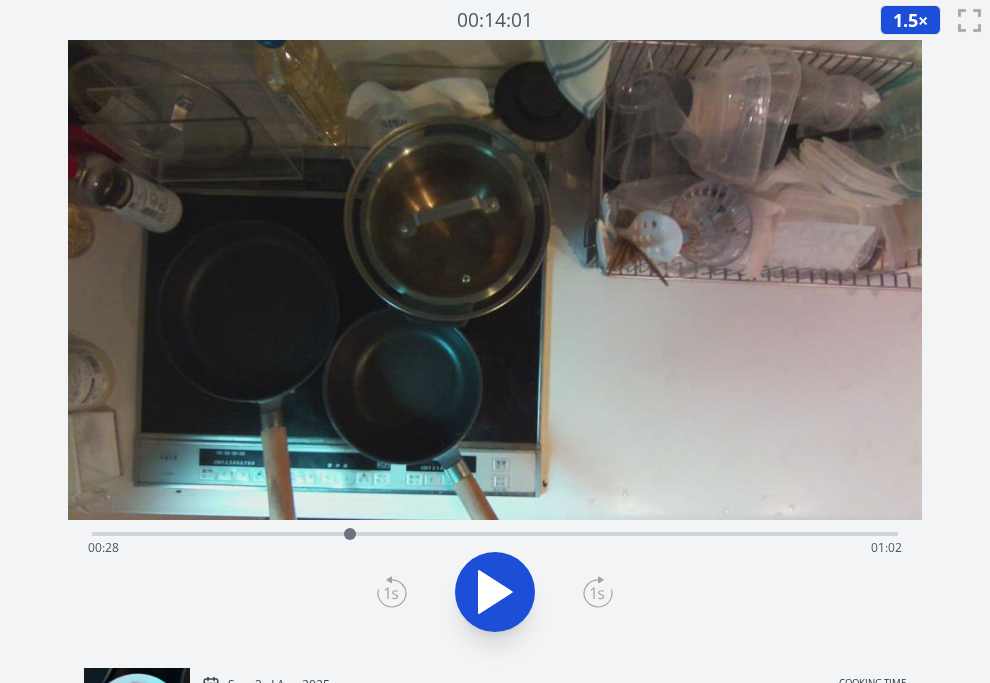click on "Time elapsed:  00:28
Time remaining:  01:02" at bounding box center (495, 548) 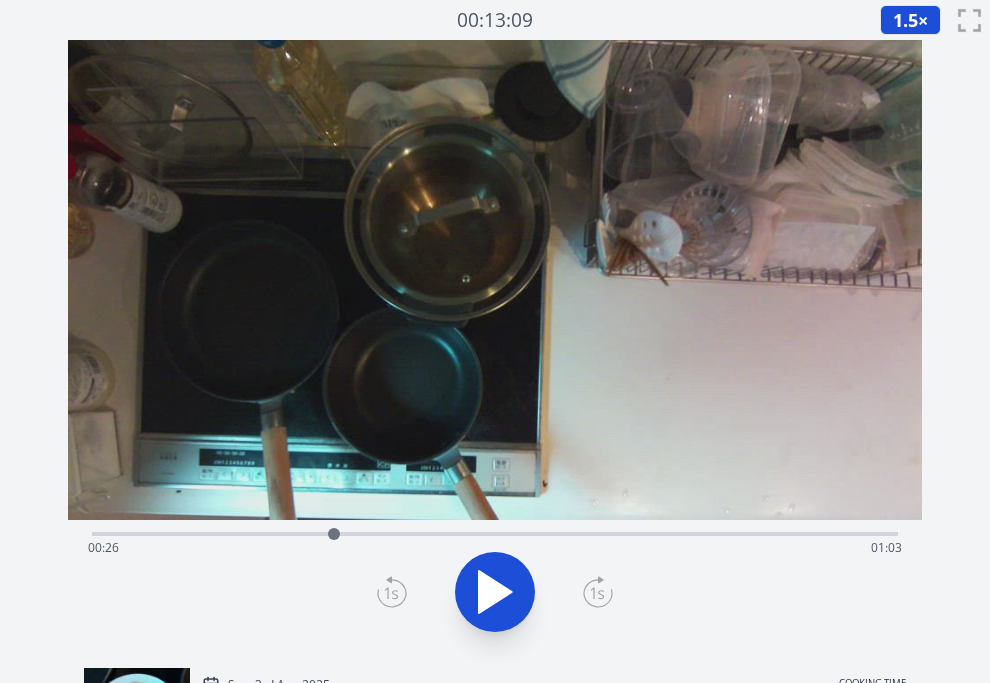 click 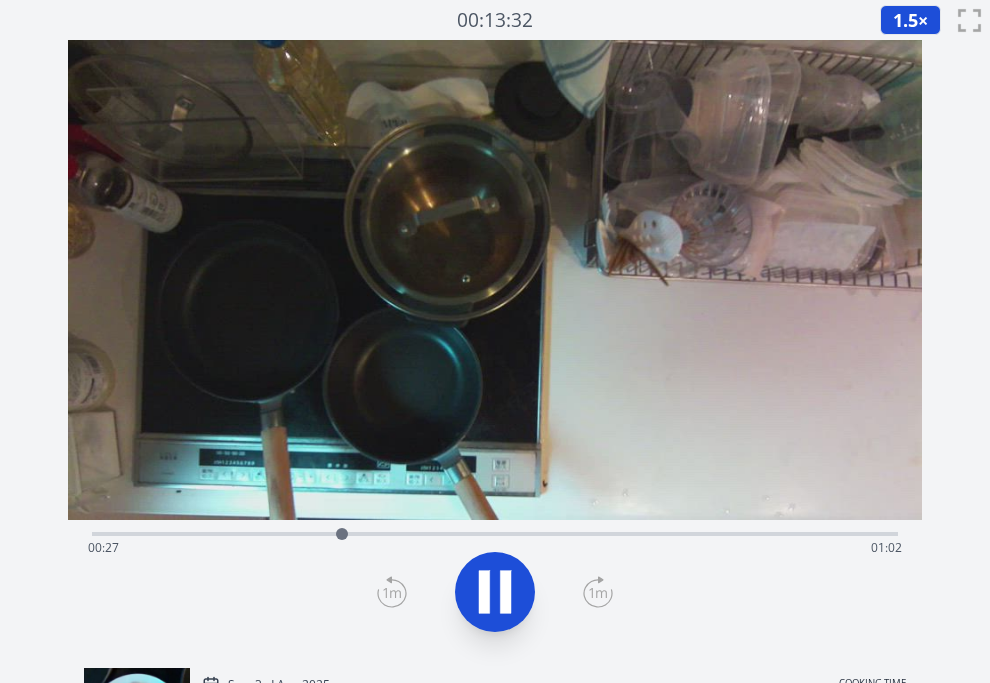 click 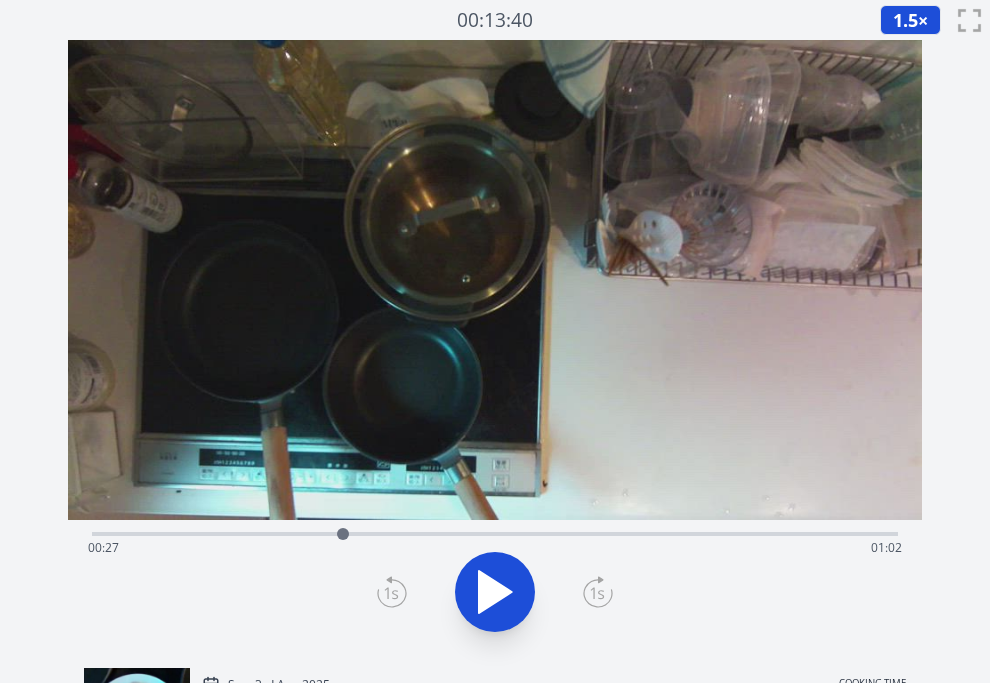 click 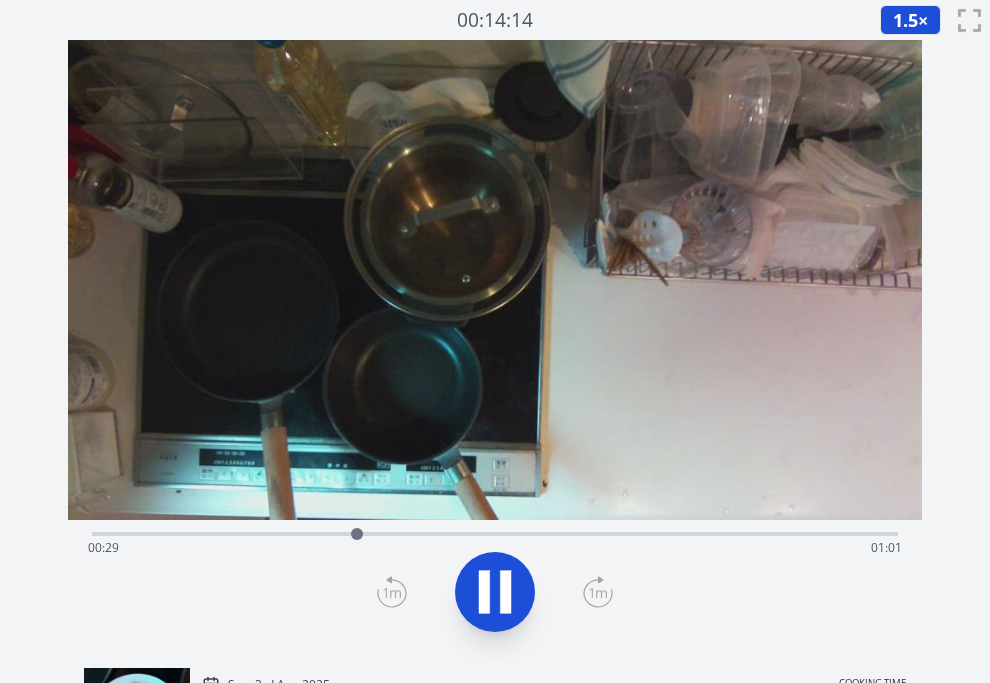 click 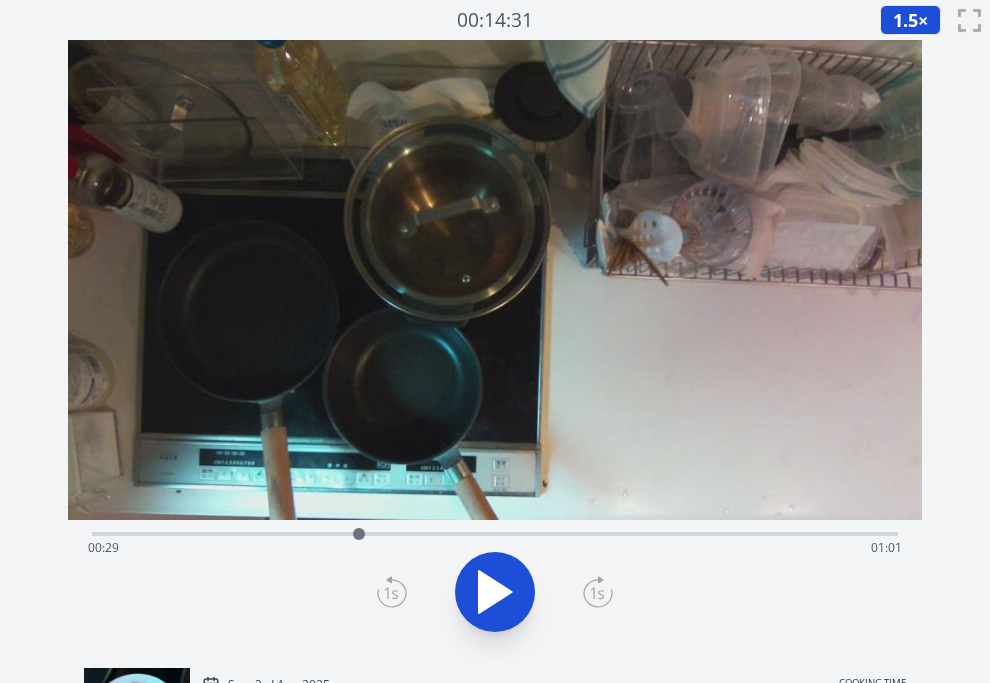 click on "Time elapsed:  00:29
Time remaining:  01:01" at bounding box center (495, 548) 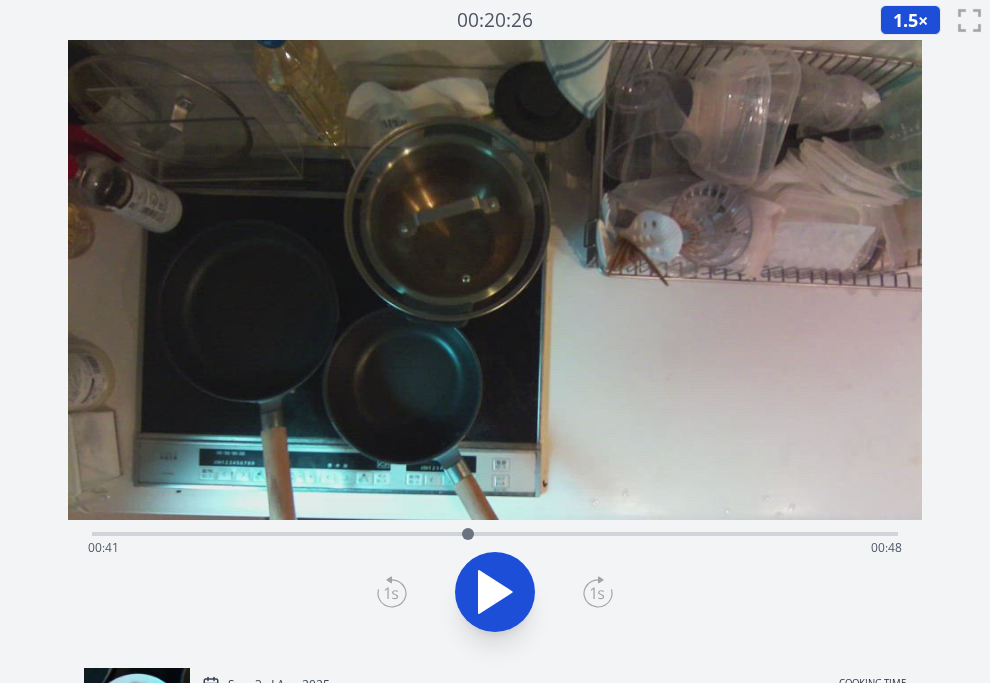 click 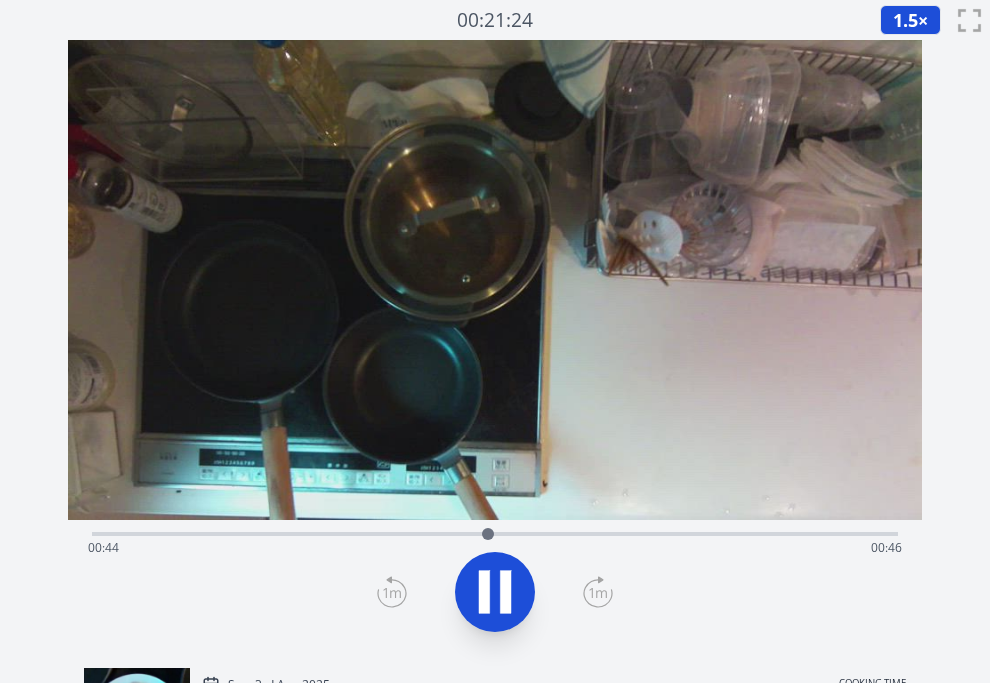 drag, startPoint x: 447, startPoint y: 591, endPoint x: 475, endPoint y: 569, distance: 35.608986 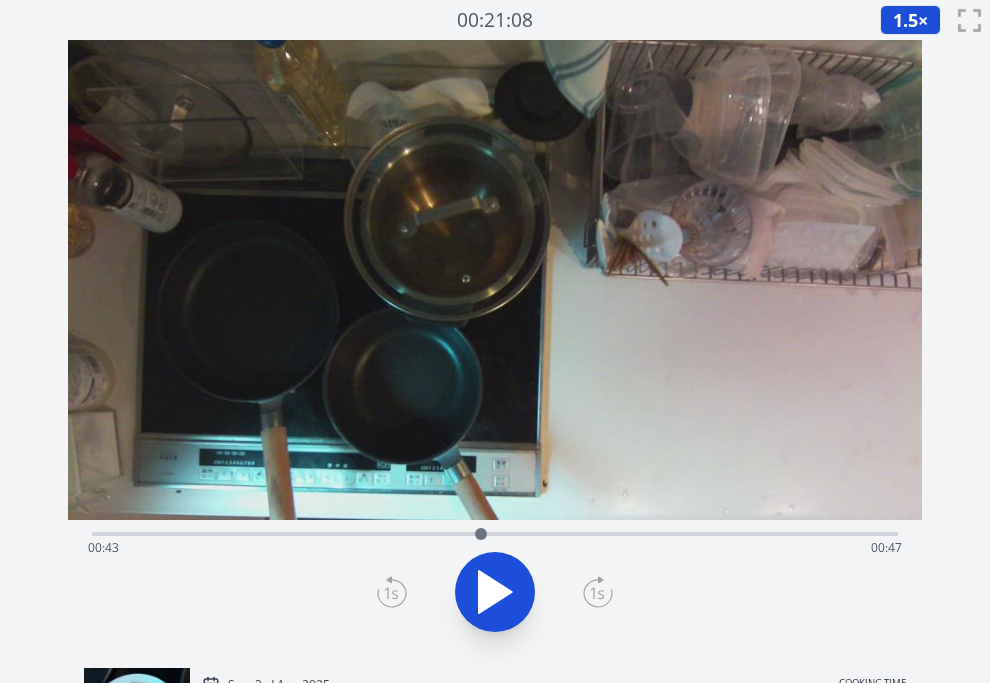drag, startPoint x: 481, startPoint y: 518, endPoint x: 469, endPoint y: 529, distance: 16.27882 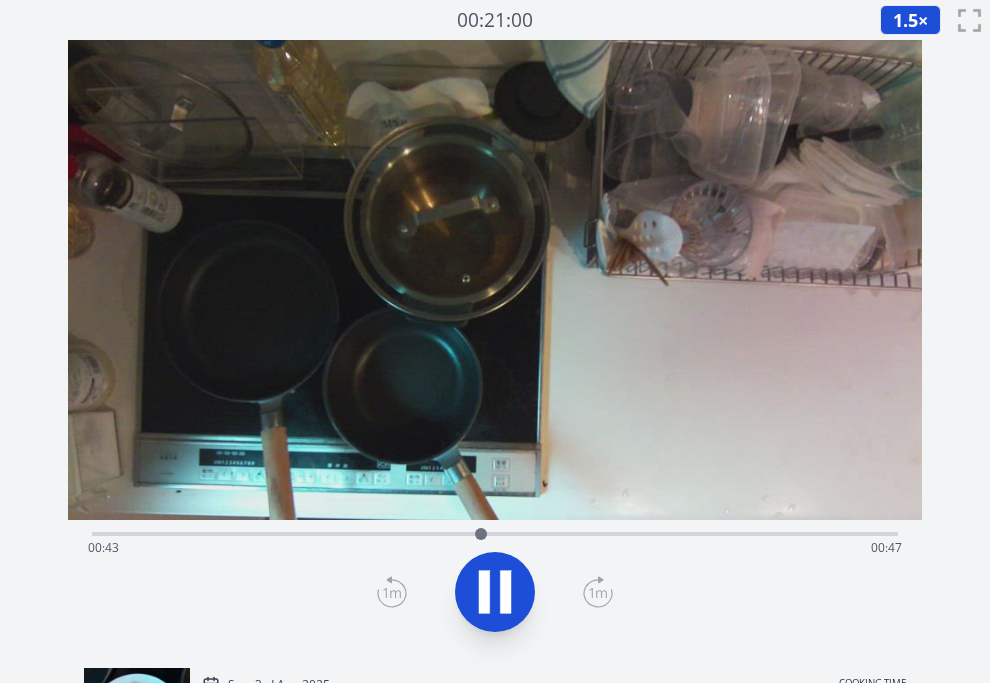 click on "Time elapsed:  00:43
Time remaining:  00:47" at bounding box center [495, 548] 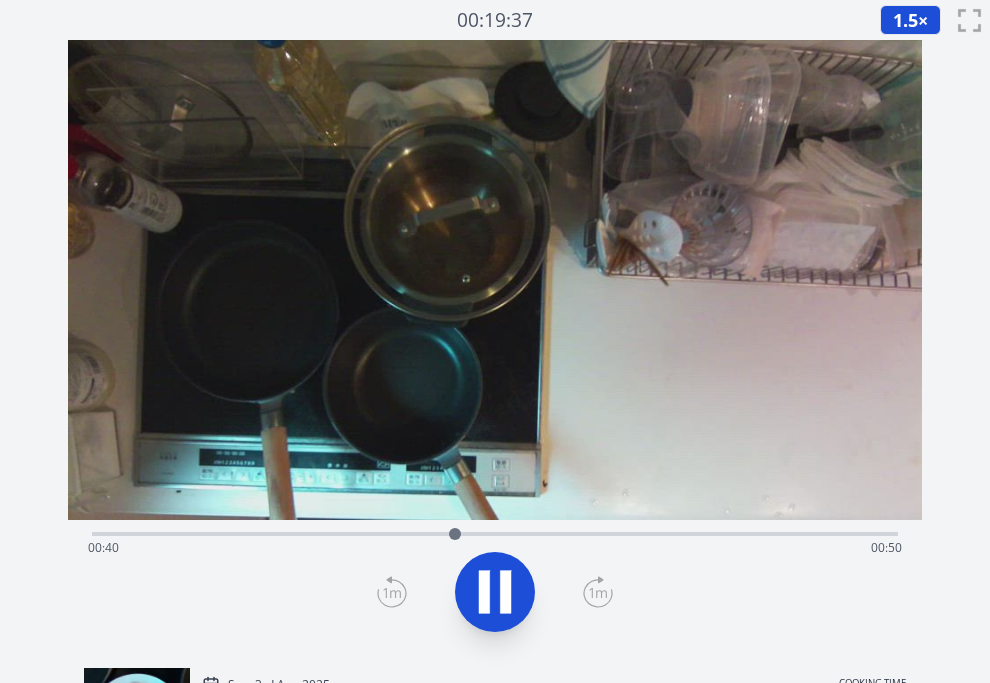 click 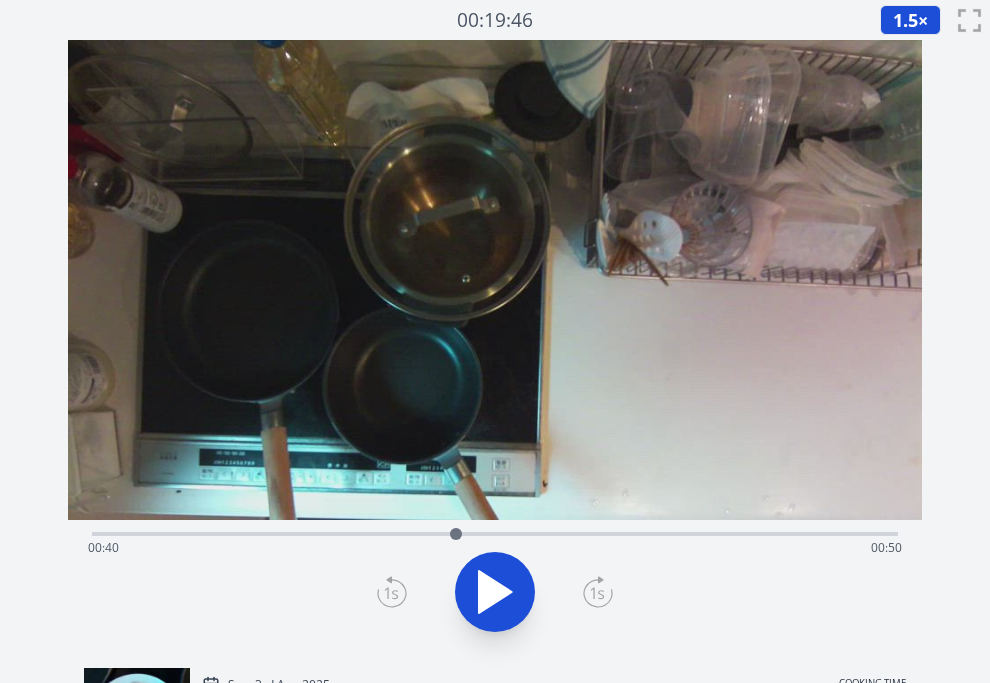 click 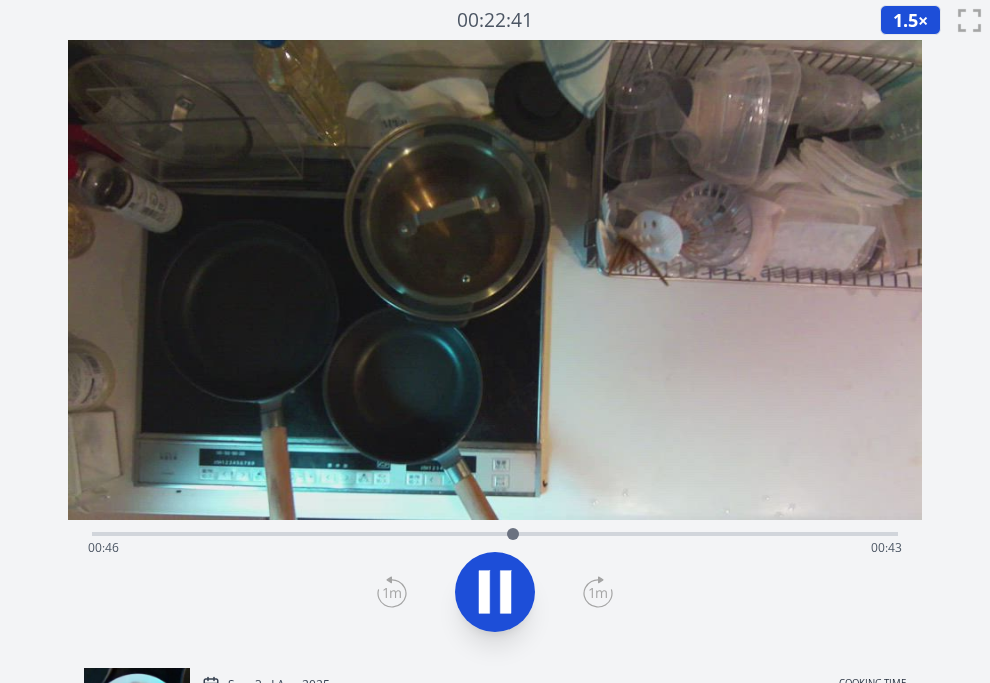 click 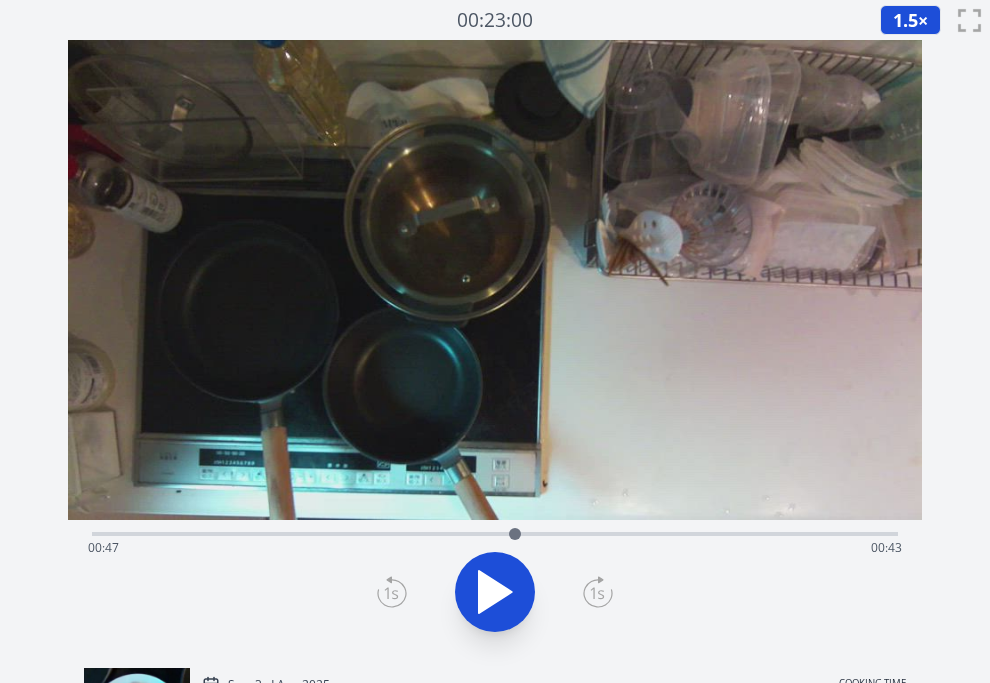 click 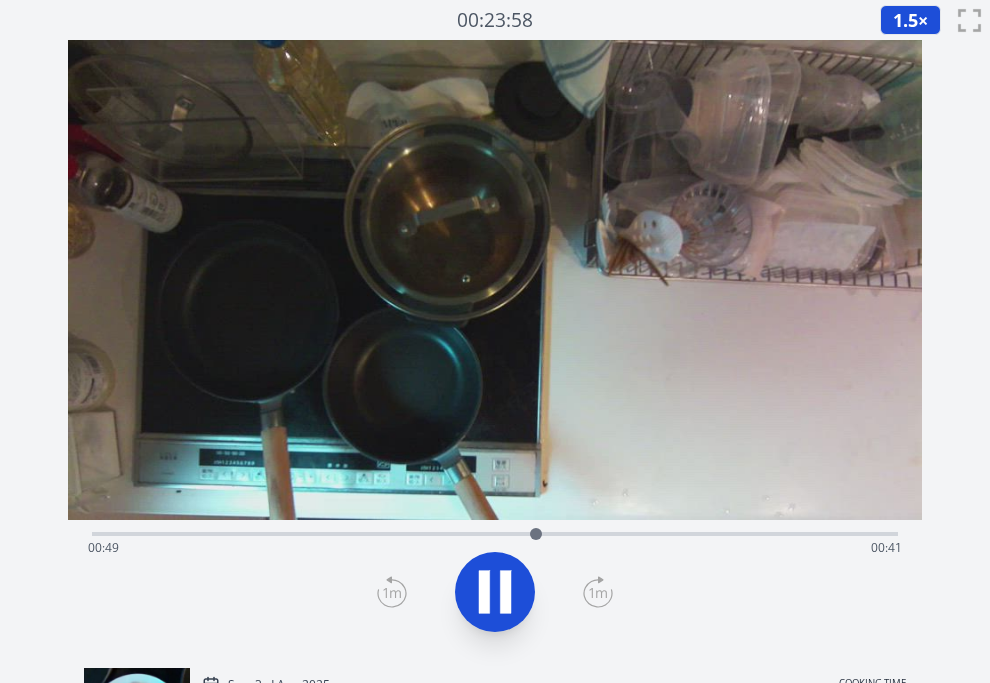 click 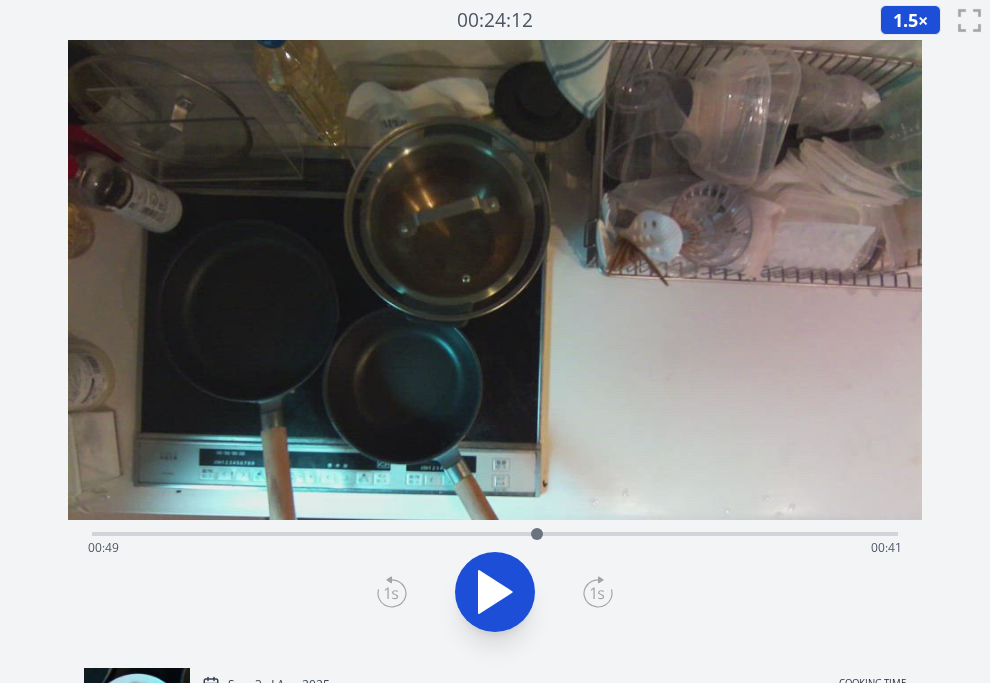 click 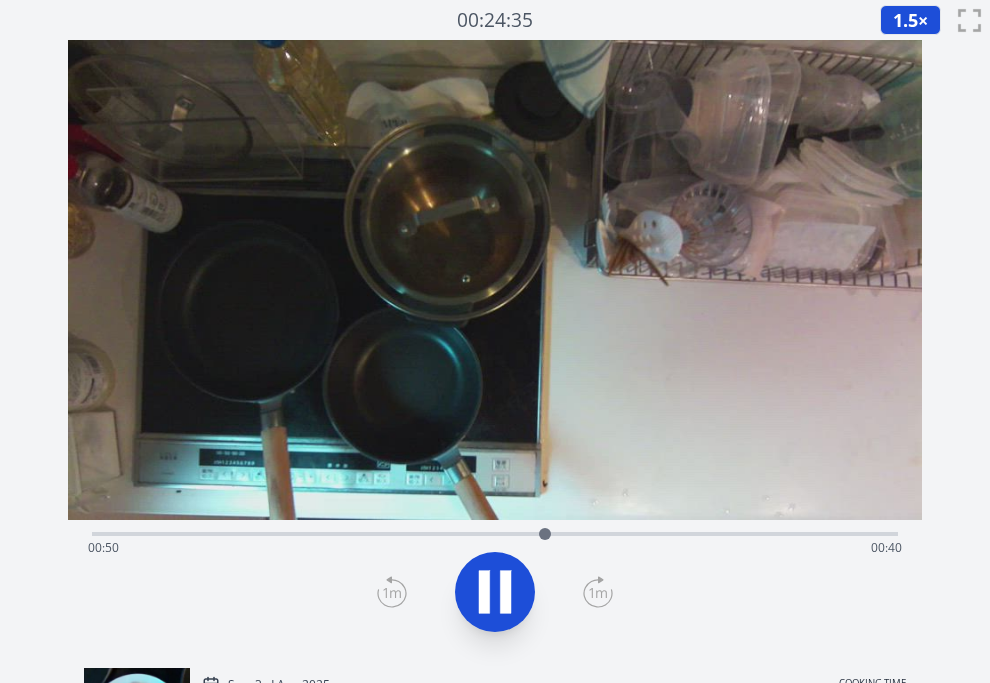 click 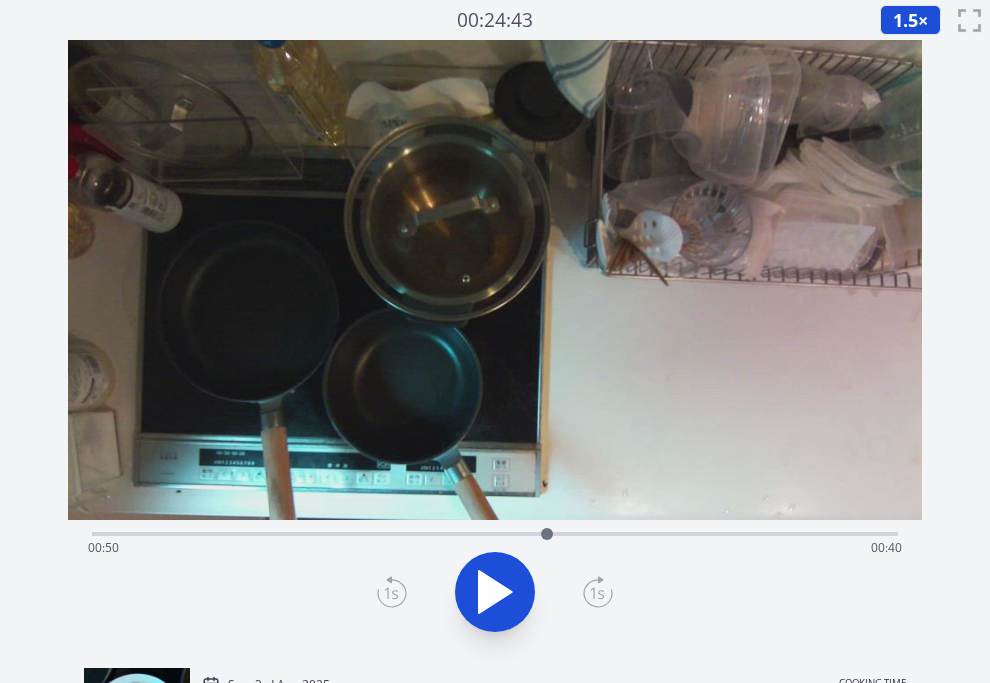 click 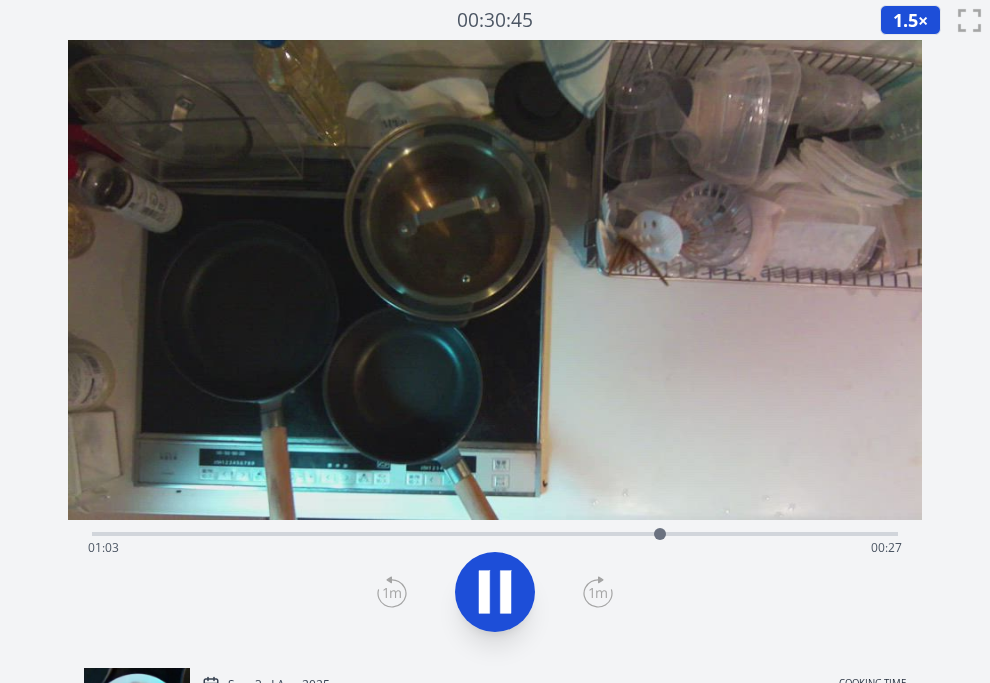click on "Time elapsed:  01:03
Time remaining:  00:27" at bounding box center (495, 548) 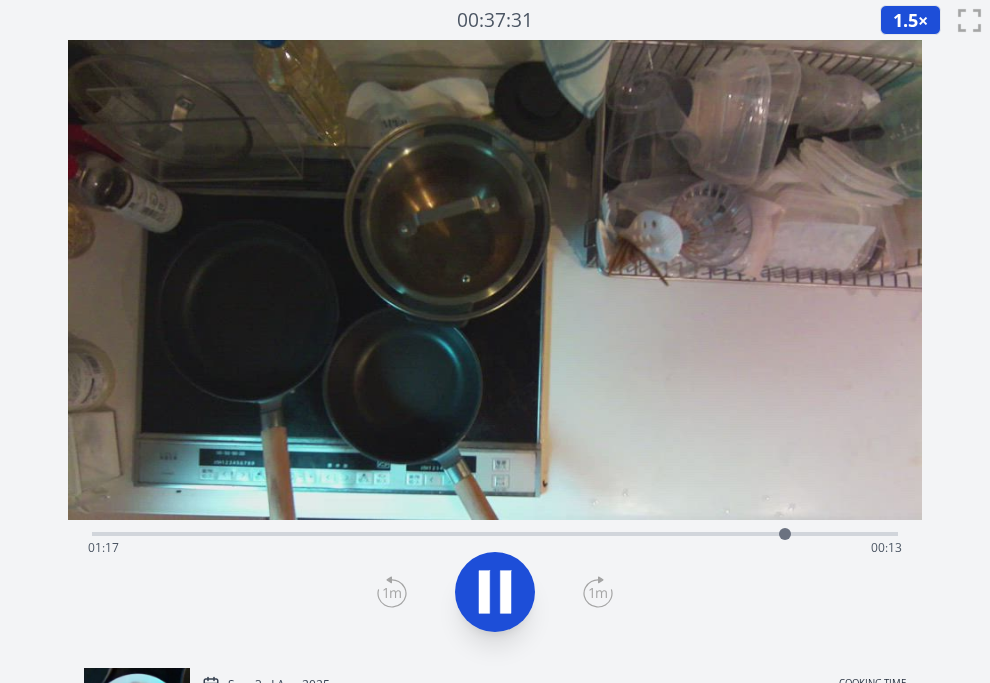 drag, startPoint x: 826, startPoint y: 531, endPoint x: 796, endPoint y: 540, distance: 31.320919 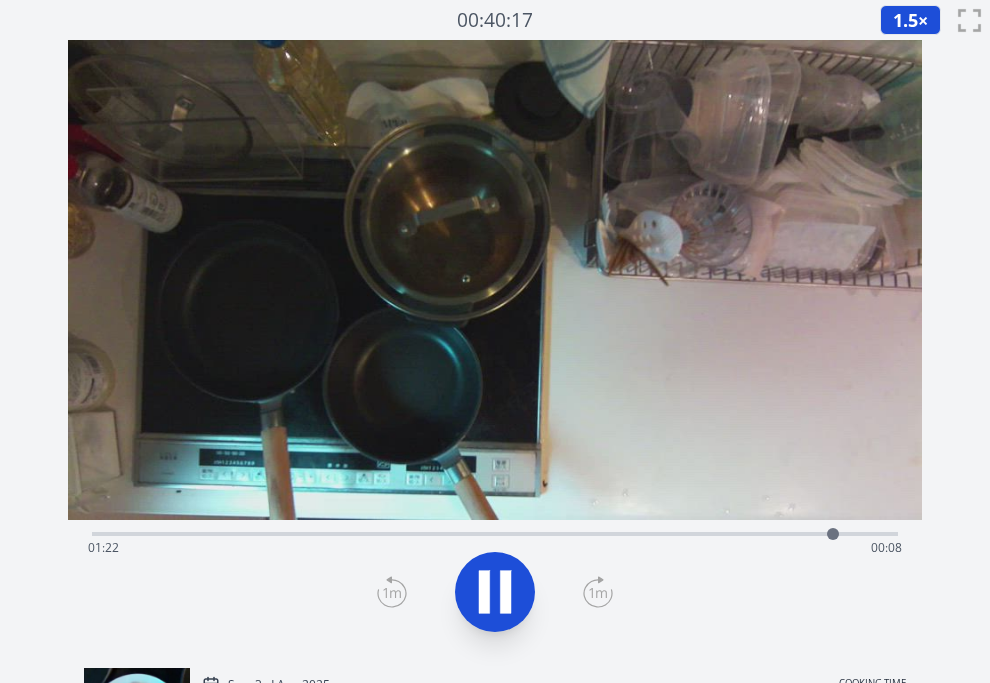drag, startPoint x: 534, startPoint y: 586, endPoint x: 499, endPoint y: 591, distance: 35.35534 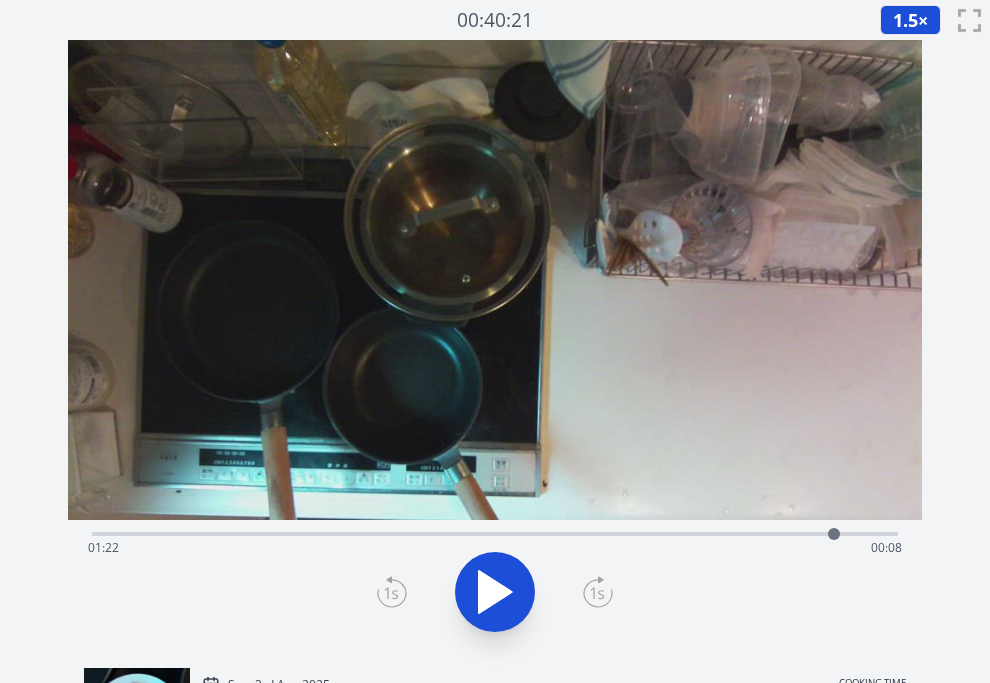 click 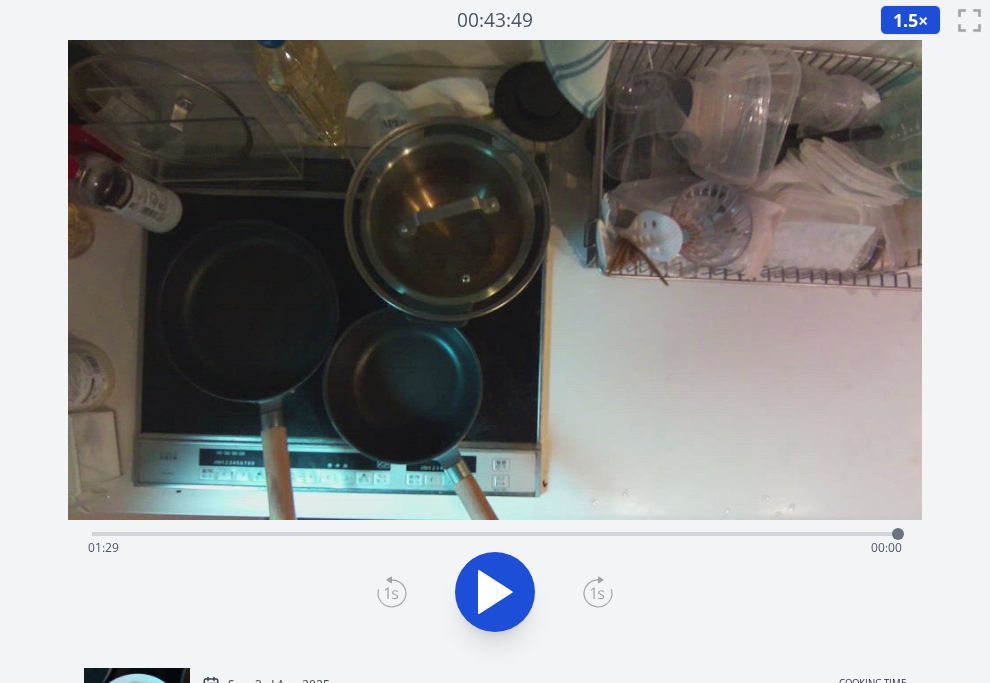 click 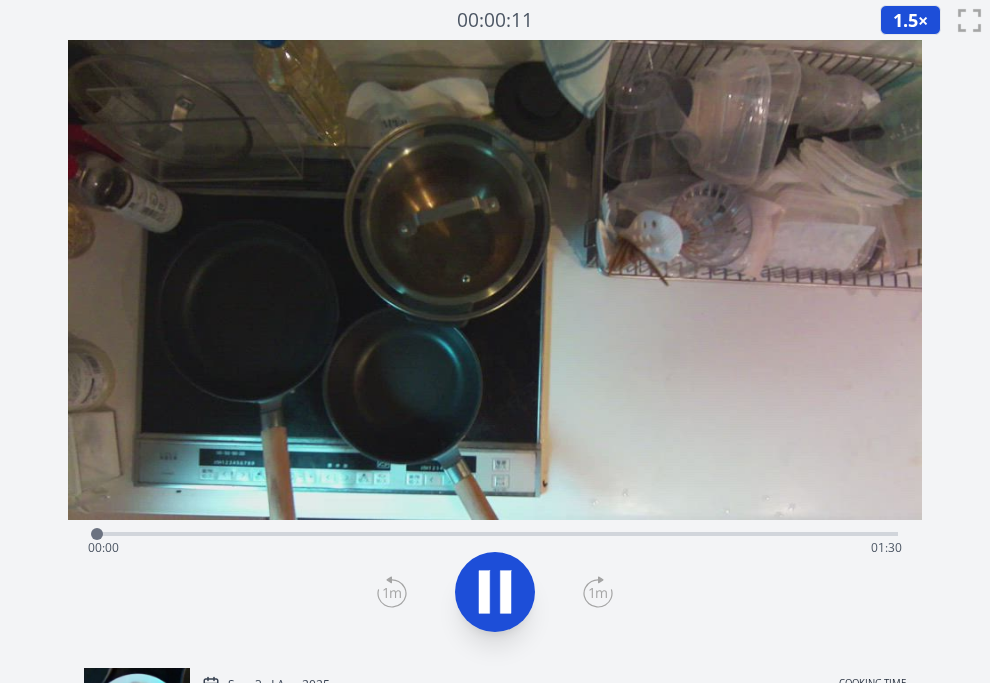 click 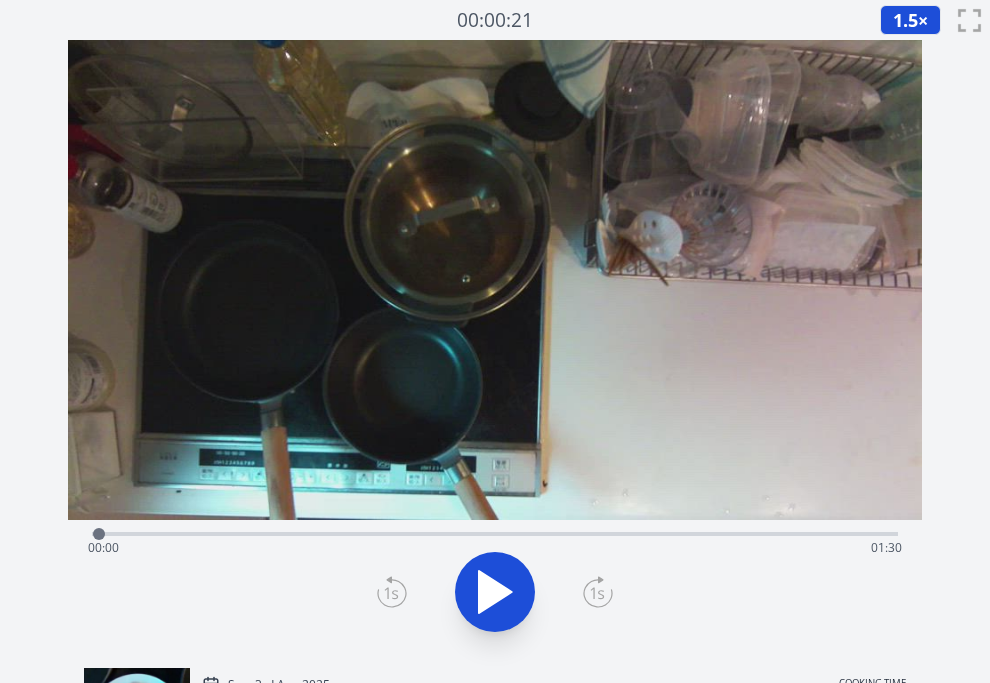 click on "Time elapsed:  00:00
Time remaining:  01:30" at bounding box center [495, 548] 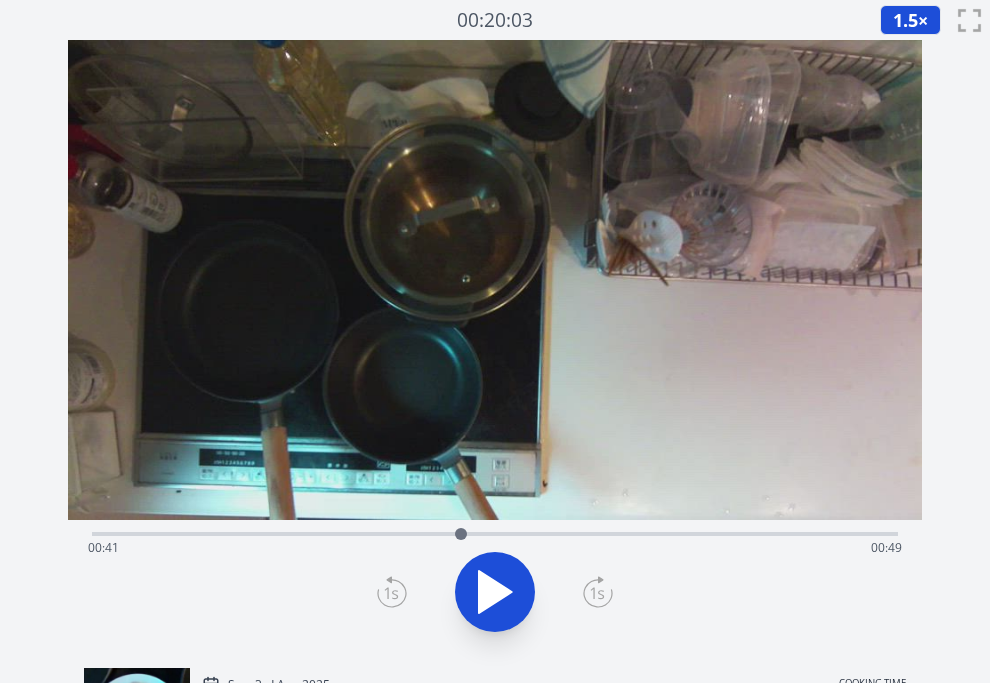 click on "Time elapsed:  00:41
Time remaining:  00:49" at bounding box center [495, 548] 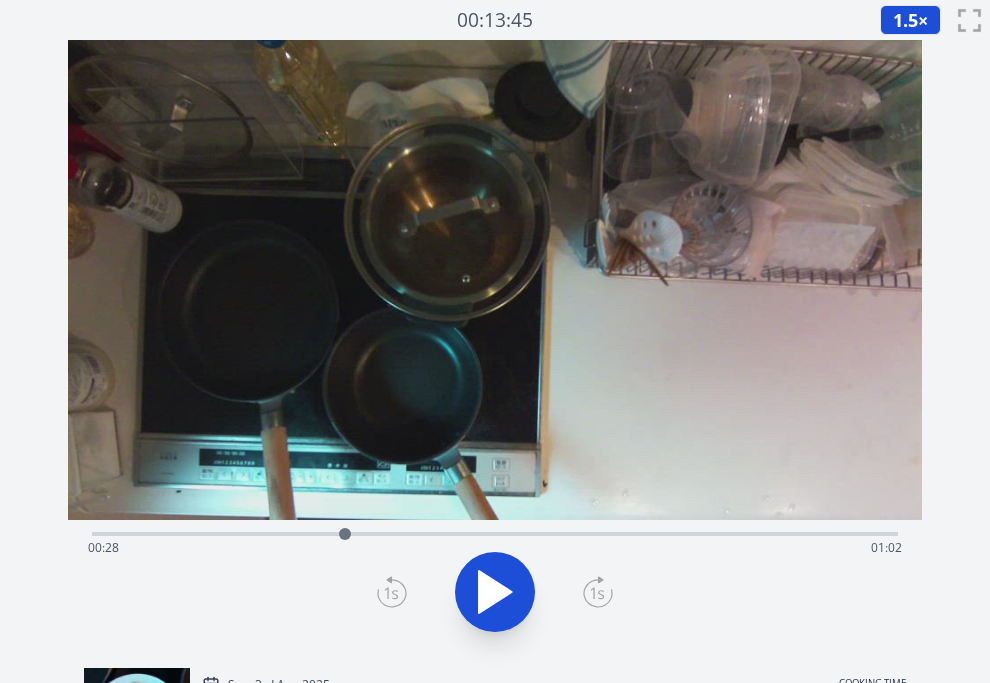 click on "Time elapsed:  00:28
Time remaining:  01:02" at bounding box center (495, 532) 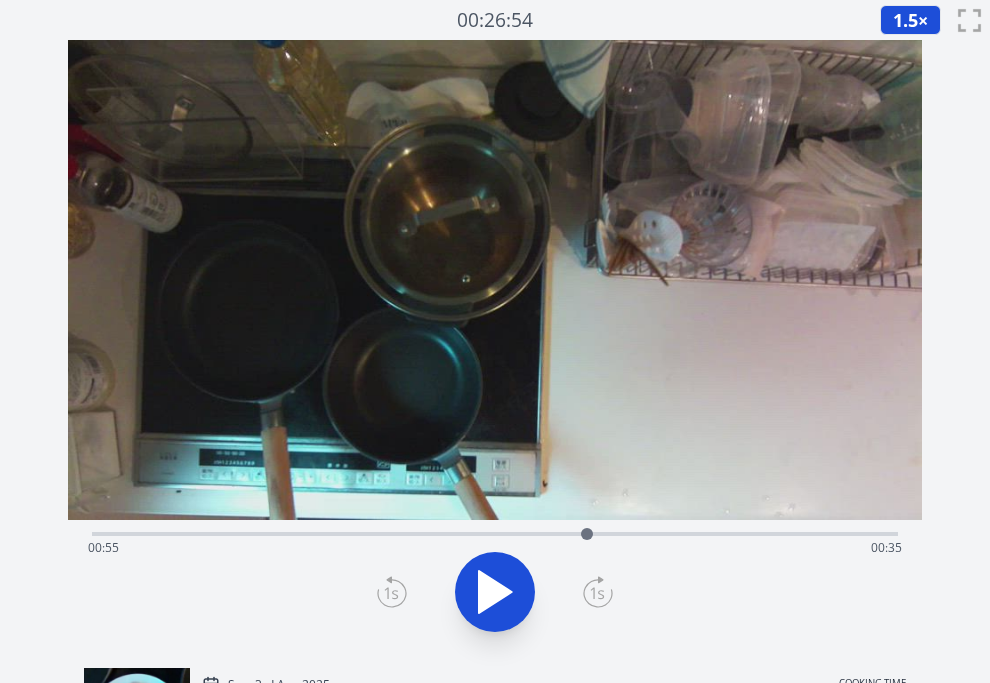 click on "Time elapsed:  00:55
Time remaining:  00:35" at bounding box center [495, 532] 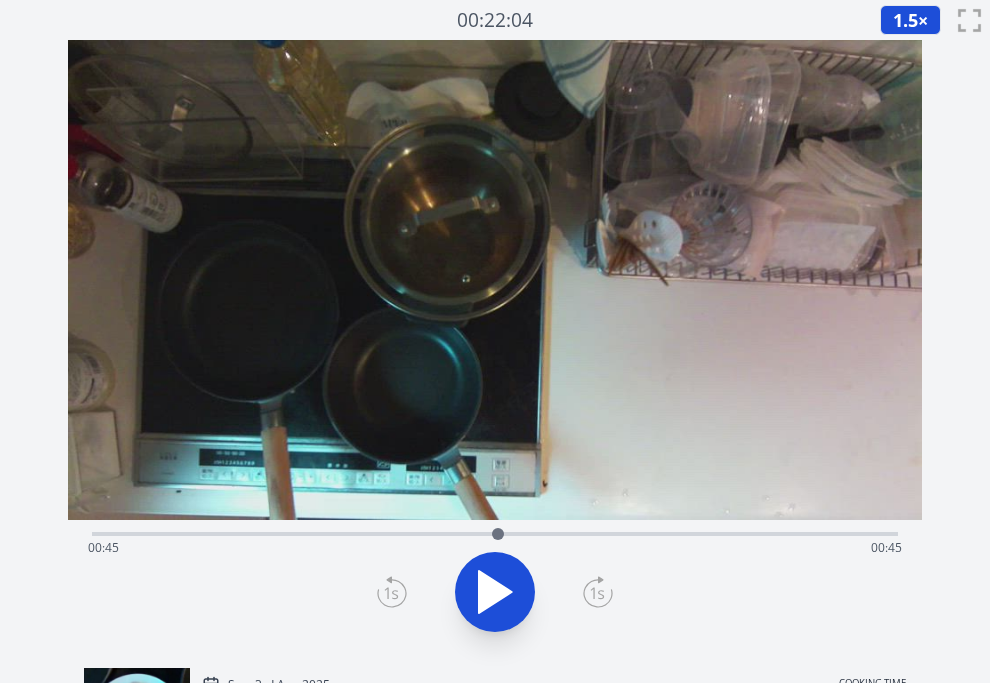 click on "Time elapsed:  00:45
Time remaining:  00:45" at bounding box center [495, 548] 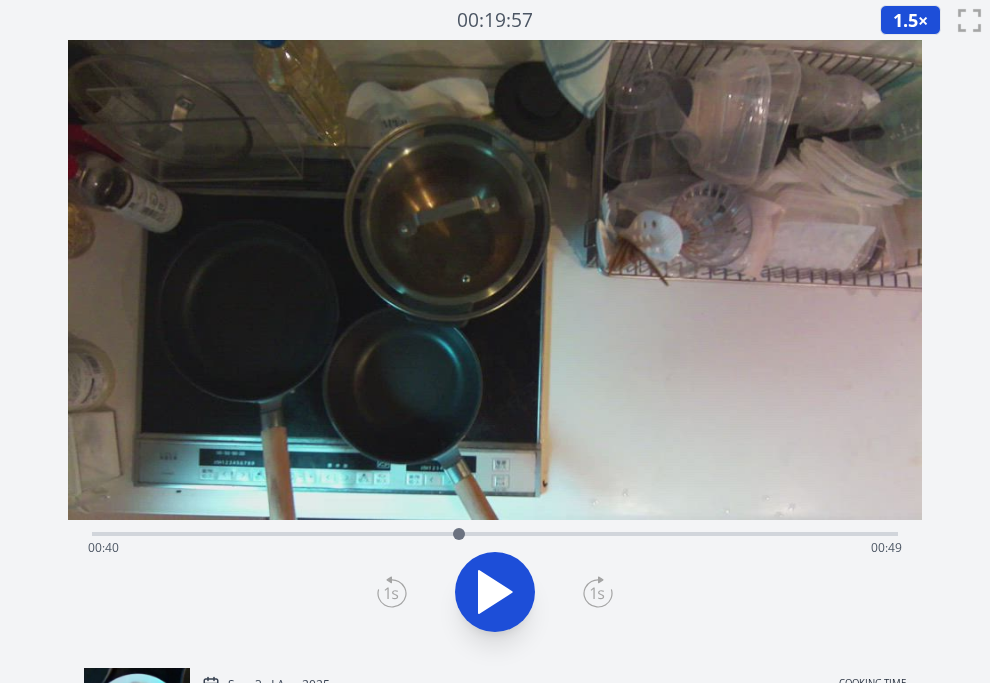 click on "Time elapsed:  00:40
Time remaining:  00:49" at bounding box center [495, 548] 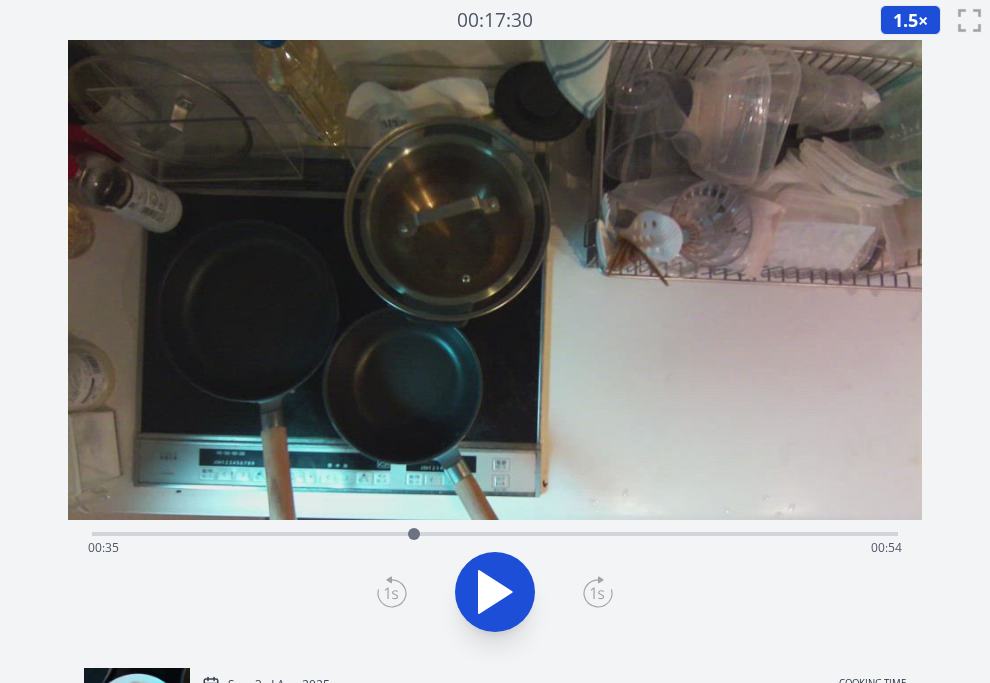 click on "Time elapsed:  00:35
Time remaining:  00:54" at bounding box center (495, 548) 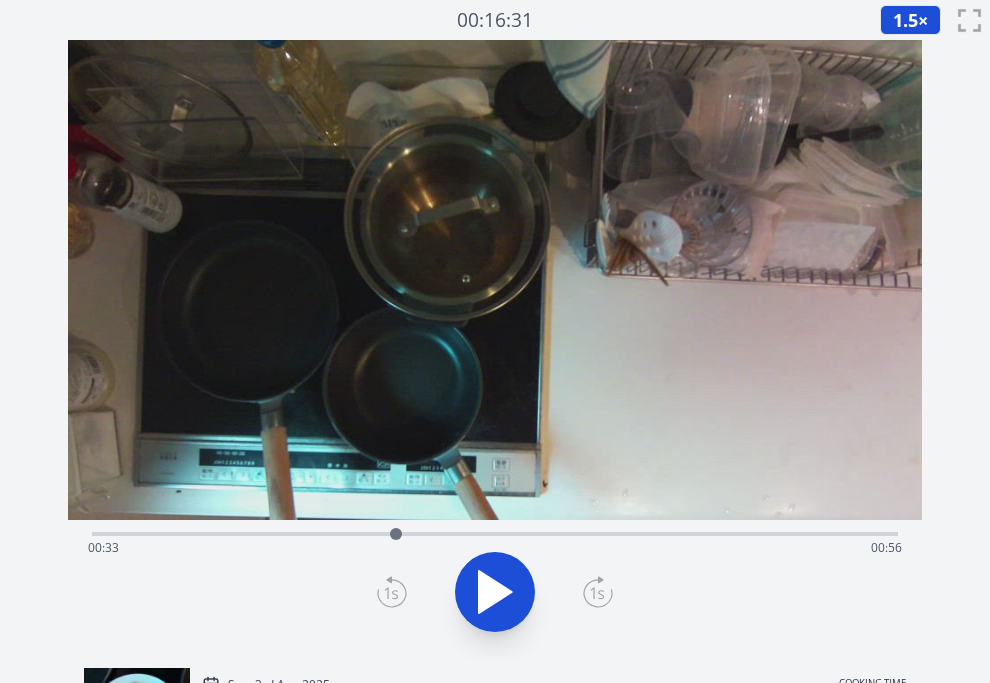 click on "Time elapsed:  00:33
Time remaining:  00:56" at bounding box center [495, 548] 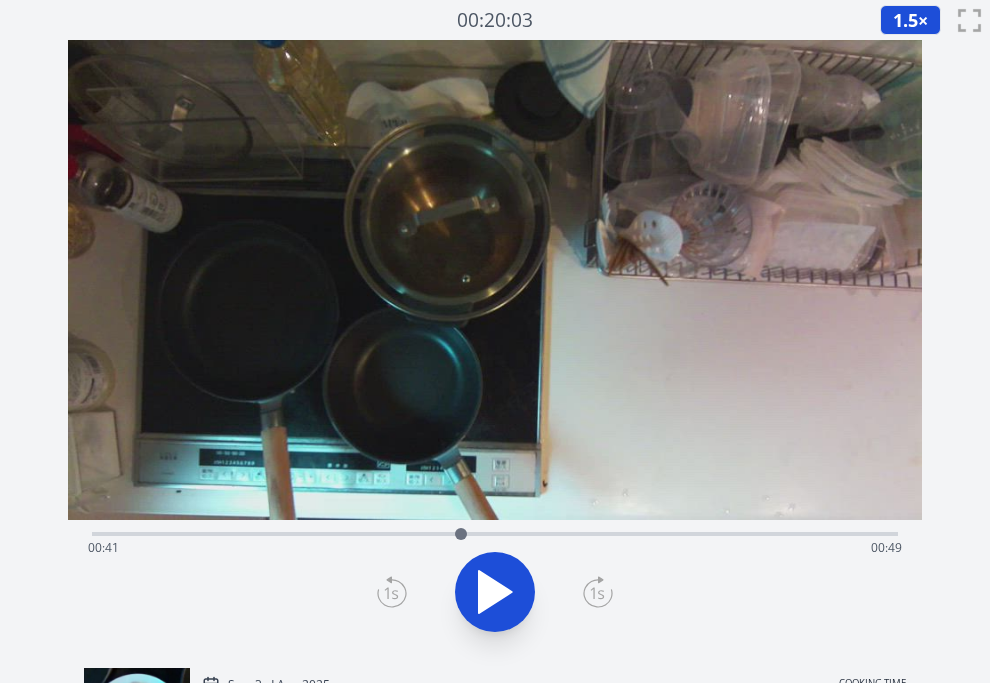 click at bounding box center [461, 534] 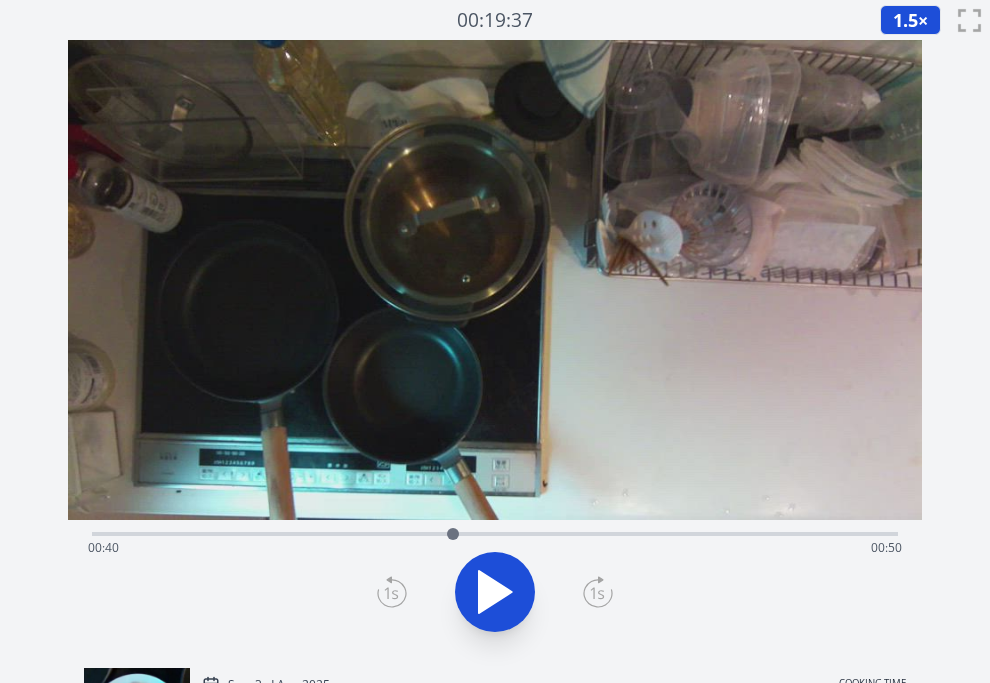 click at bounding box center [453, 534] 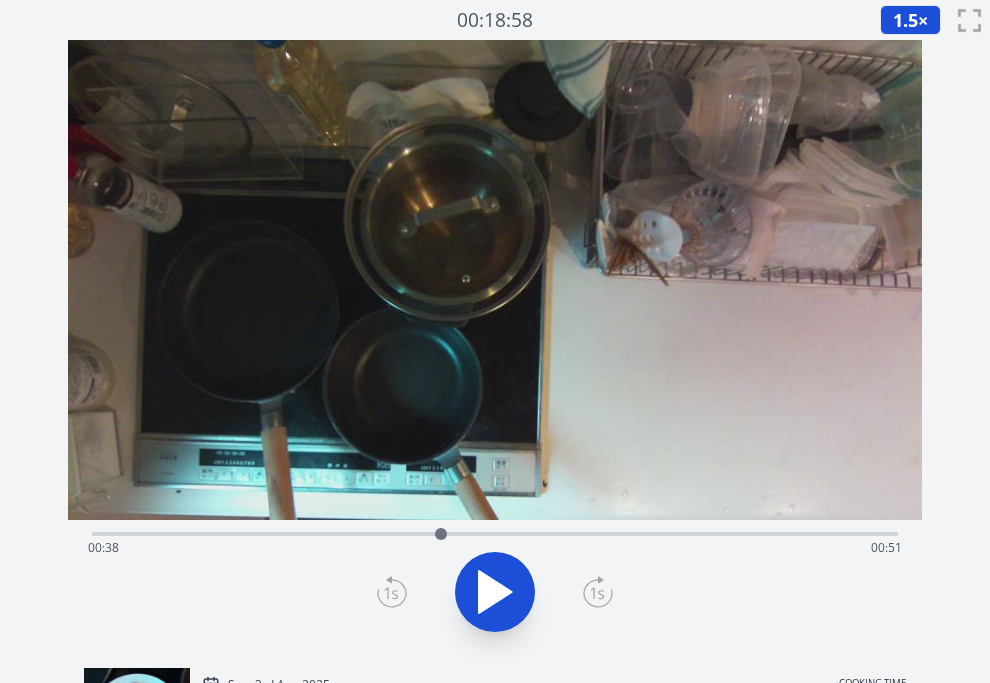 click at bounding box center [441, 534] 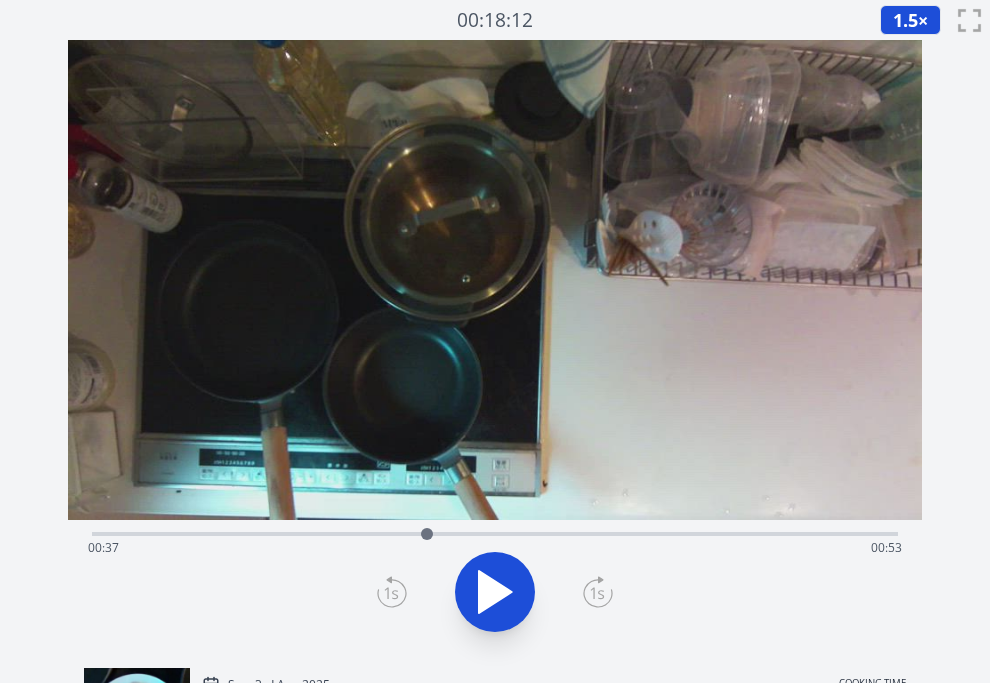 click 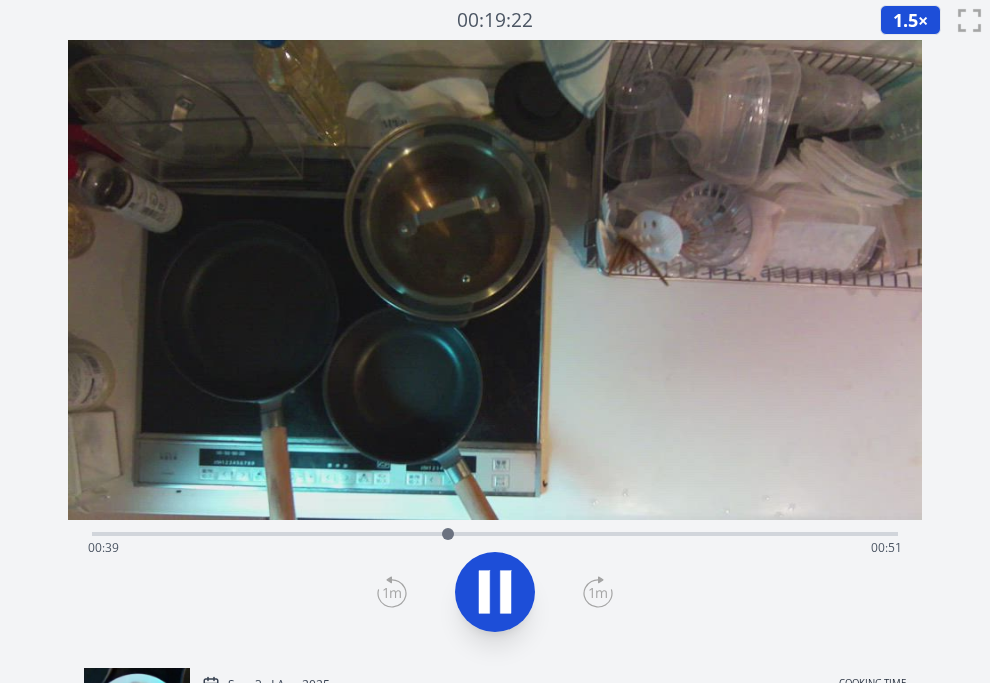 click 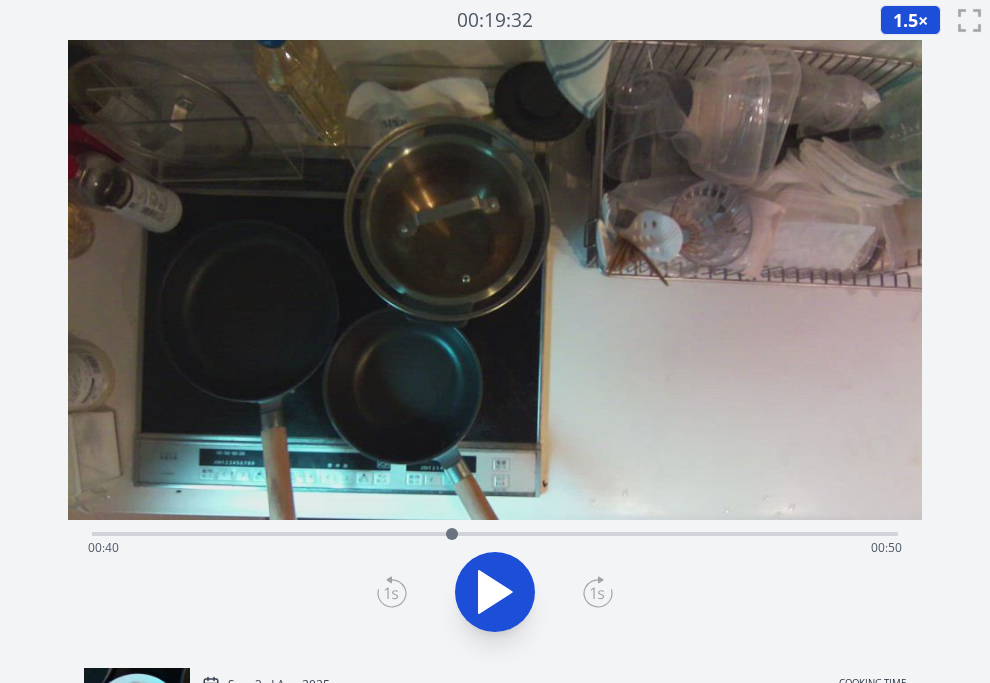 click 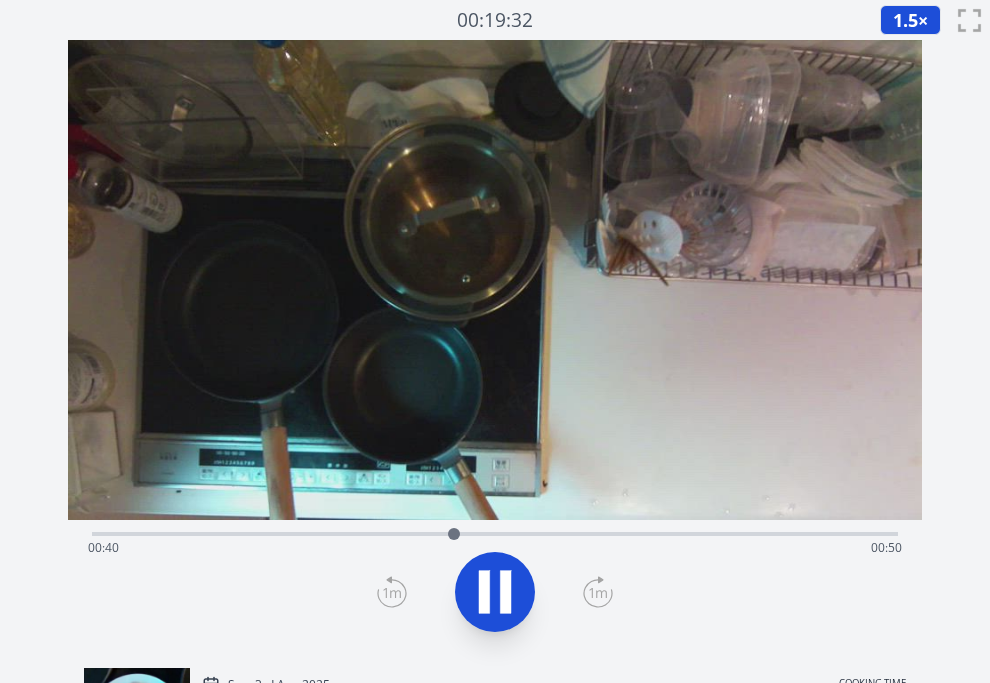 click 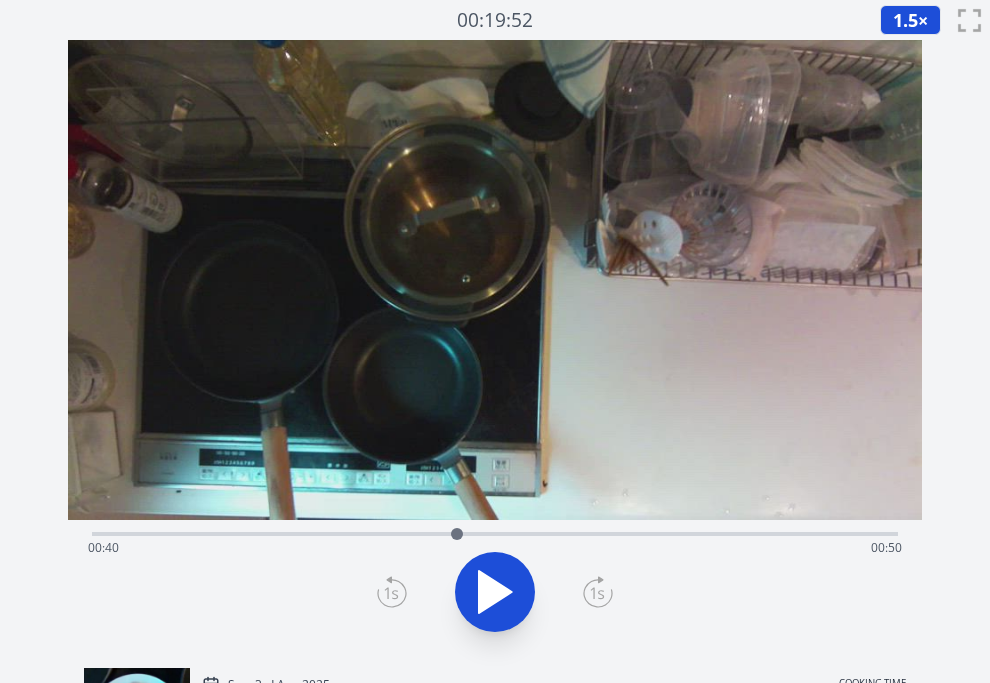 click on "Time elapsed:  00:40
Time remaining:  00:50" at bounding box center (495, 548) 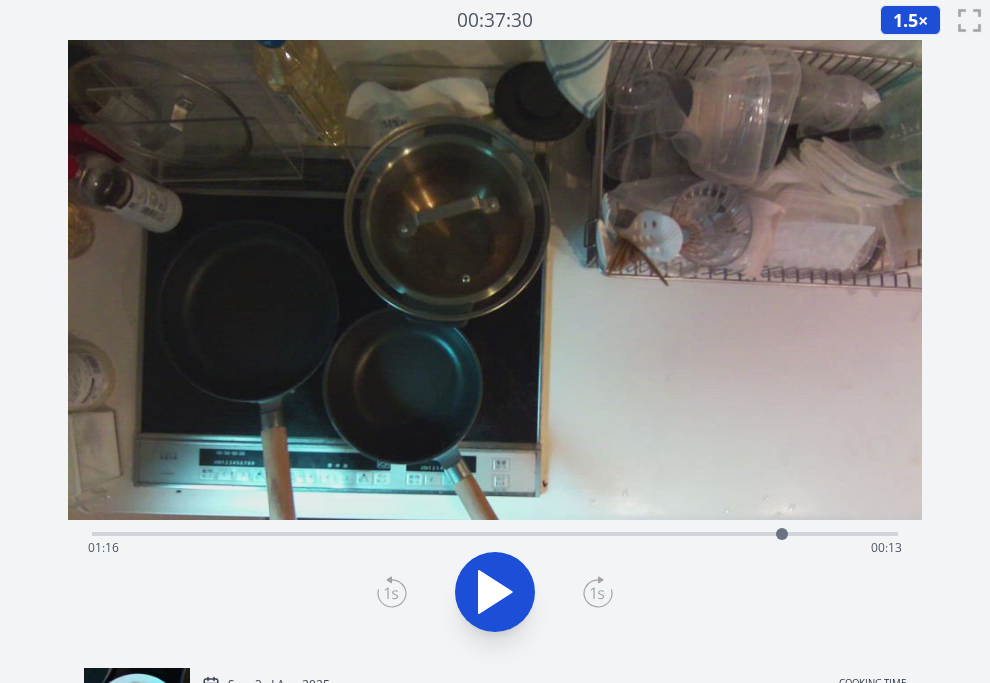 click on "Time elapsed:  01:16
Time remaining:  00:13" at bounding box center [495, 548] 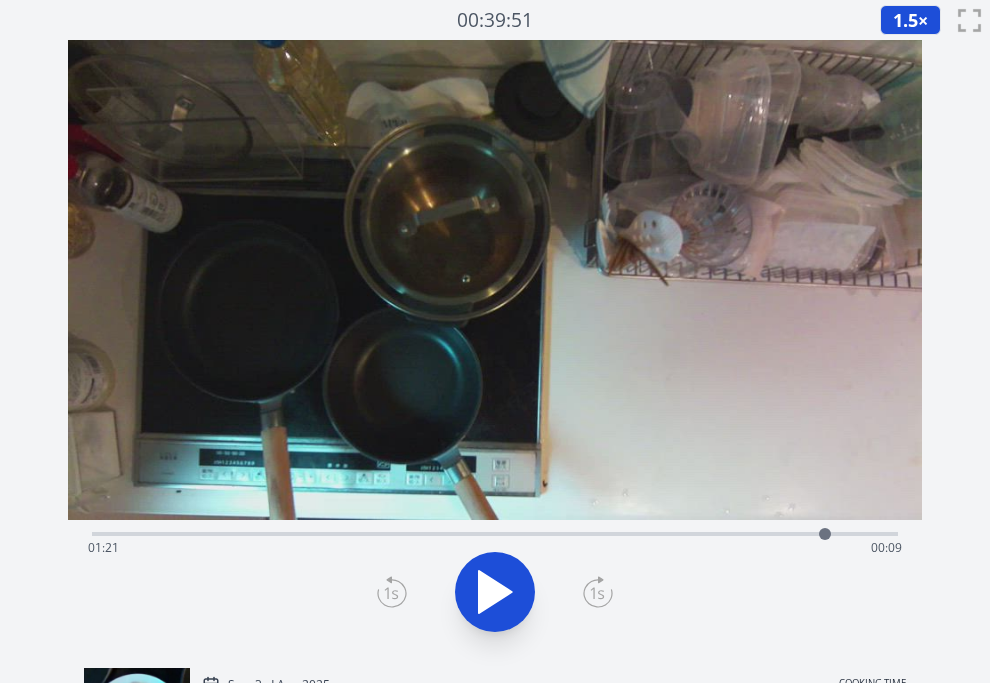 click on "Time elapsed:  01:21
Time remaining:  00:09" at bounding box center (495, 548) 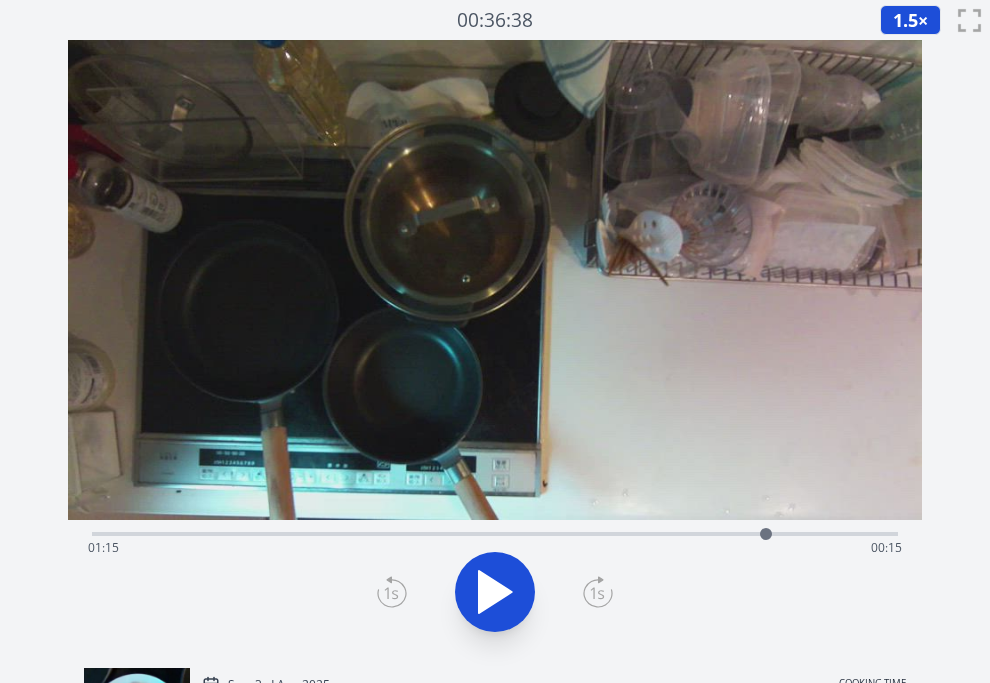 click on "Time elapsed:  01:15
Time remaining:  00:15" at bounding box center [495, 548] 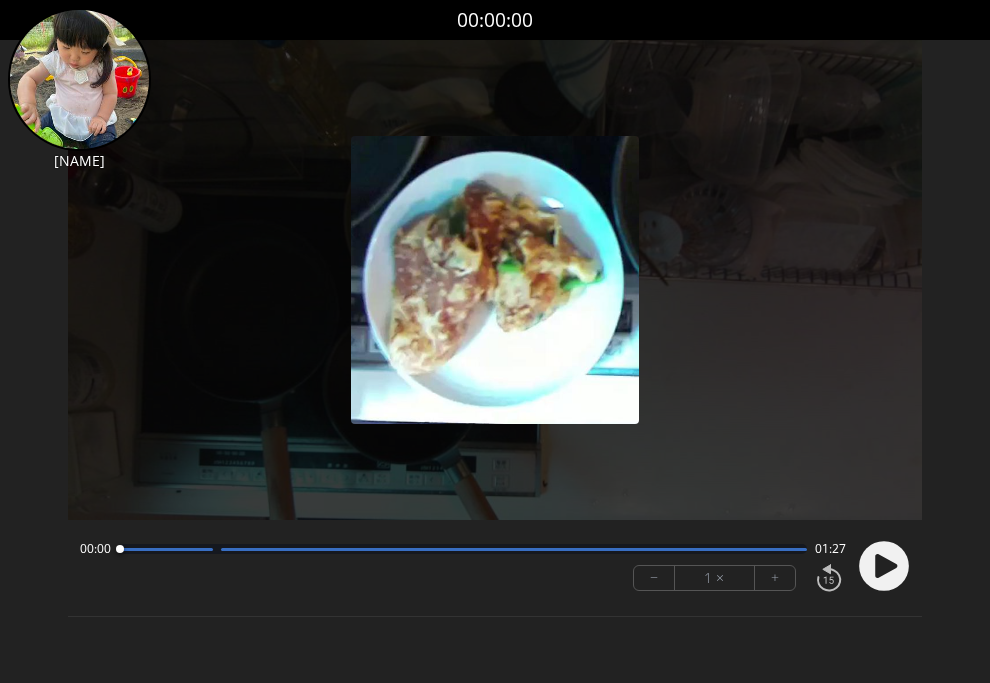 scroll, scrollTop: 0, scrollLeft: 0, axis: both 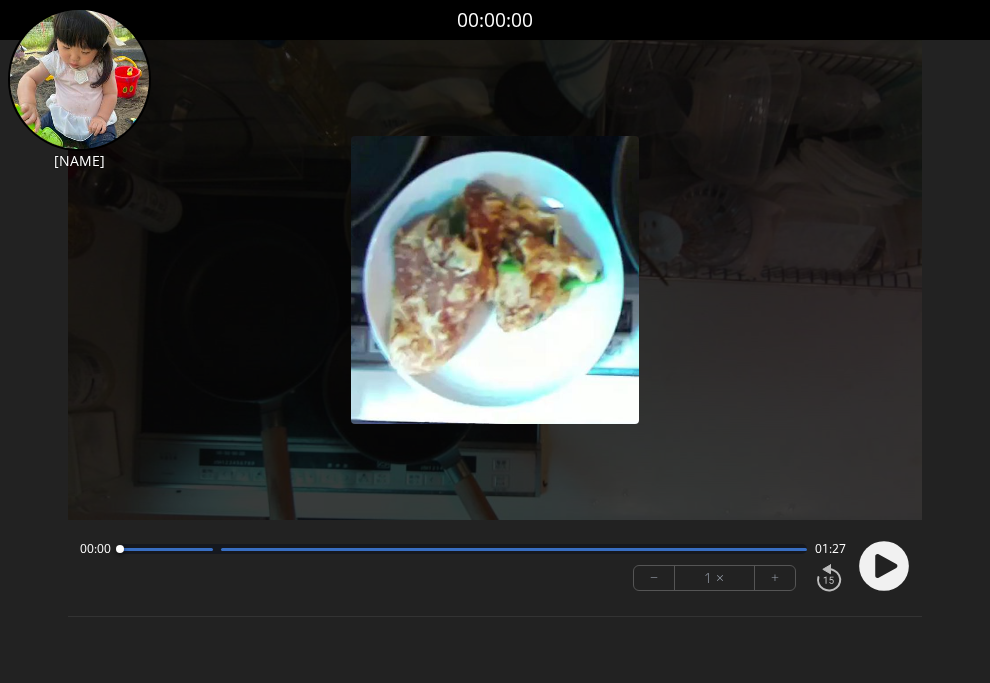 click 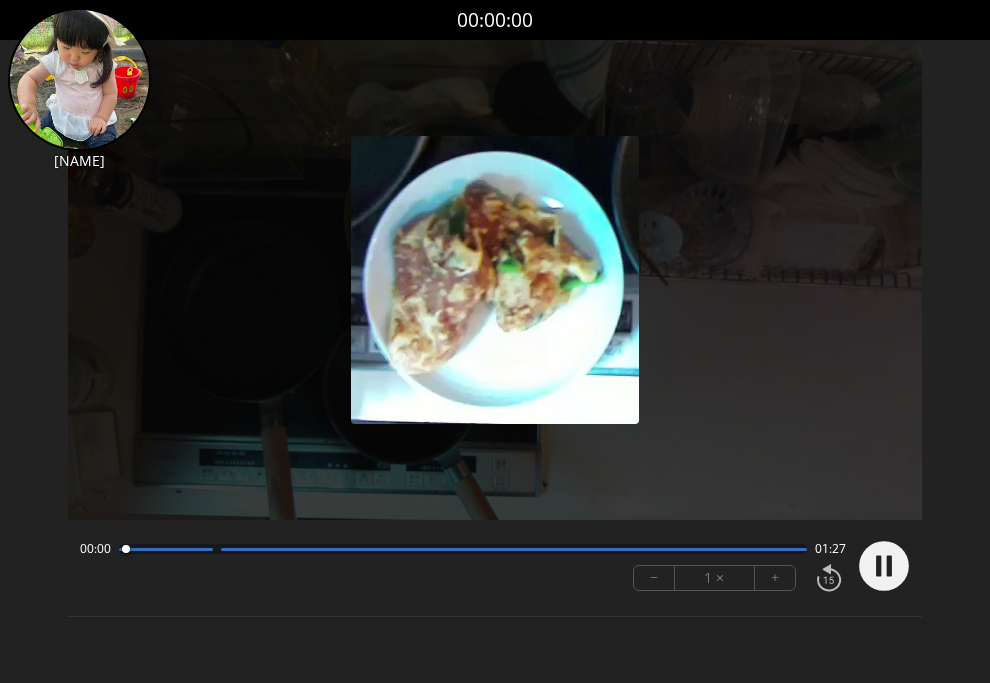 click on "+" at bounding box center [775, 578] 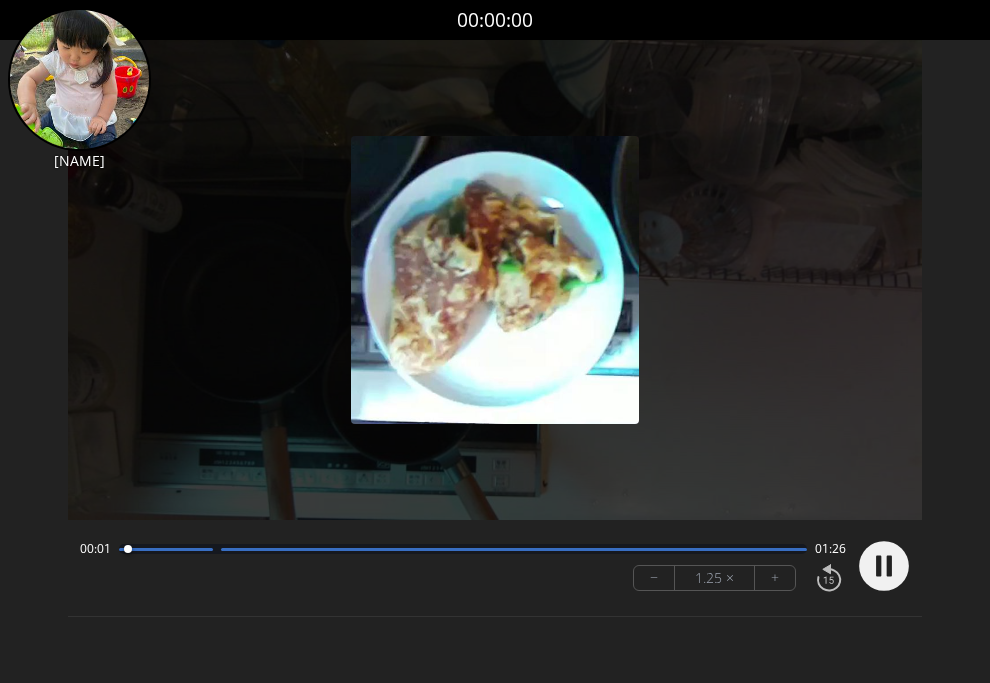 click on "+" at bounding box center (775, 578) 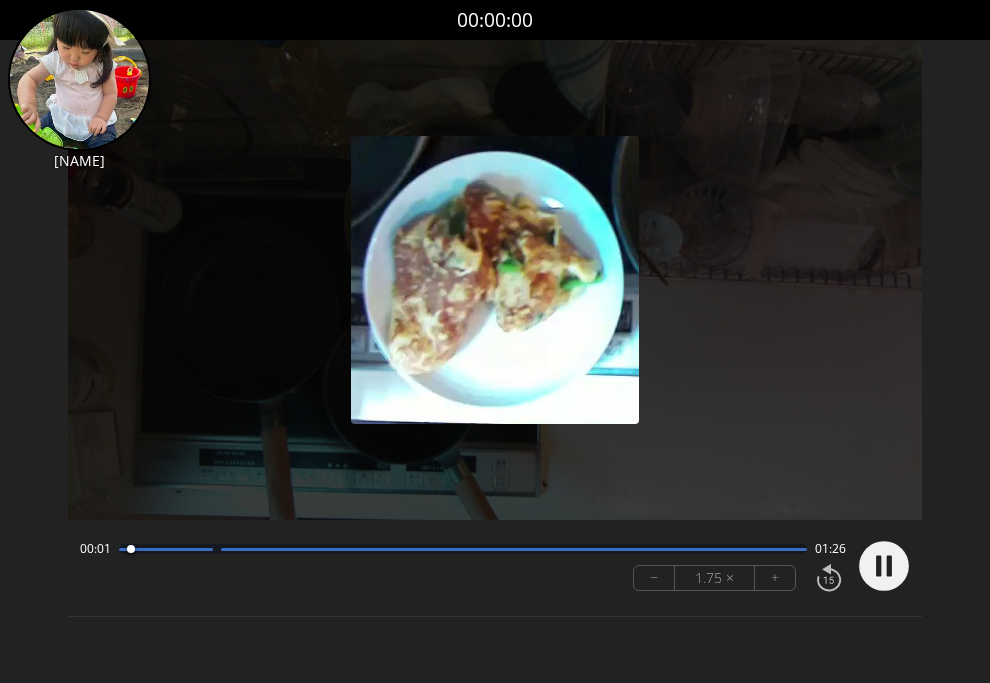 click on "+" at bounding box center [775, 578] 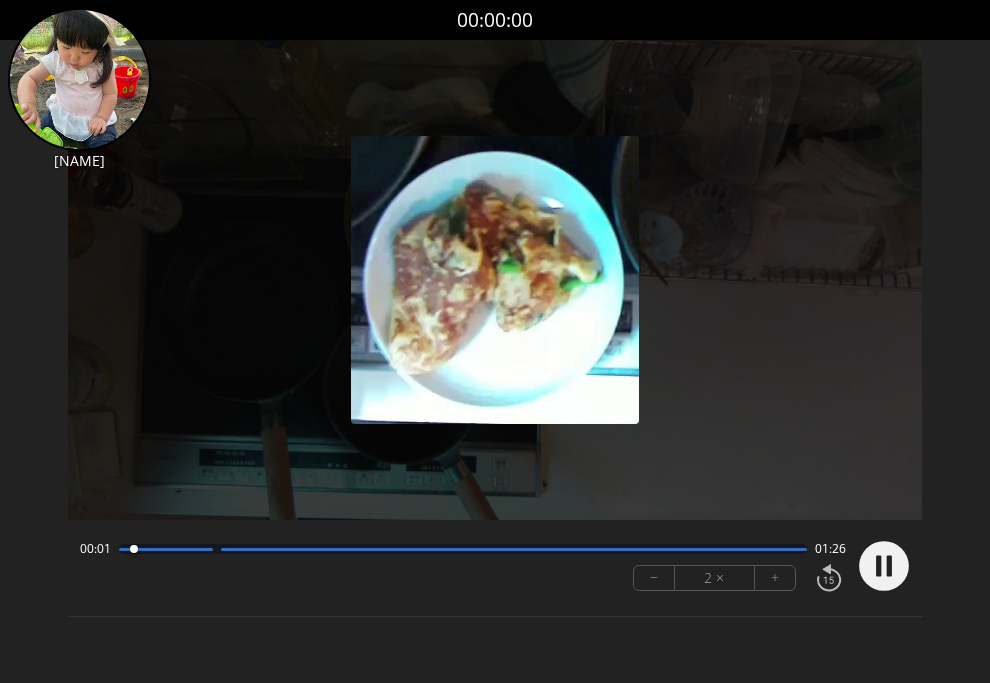 click on "+" at bounding box center [775, 578] 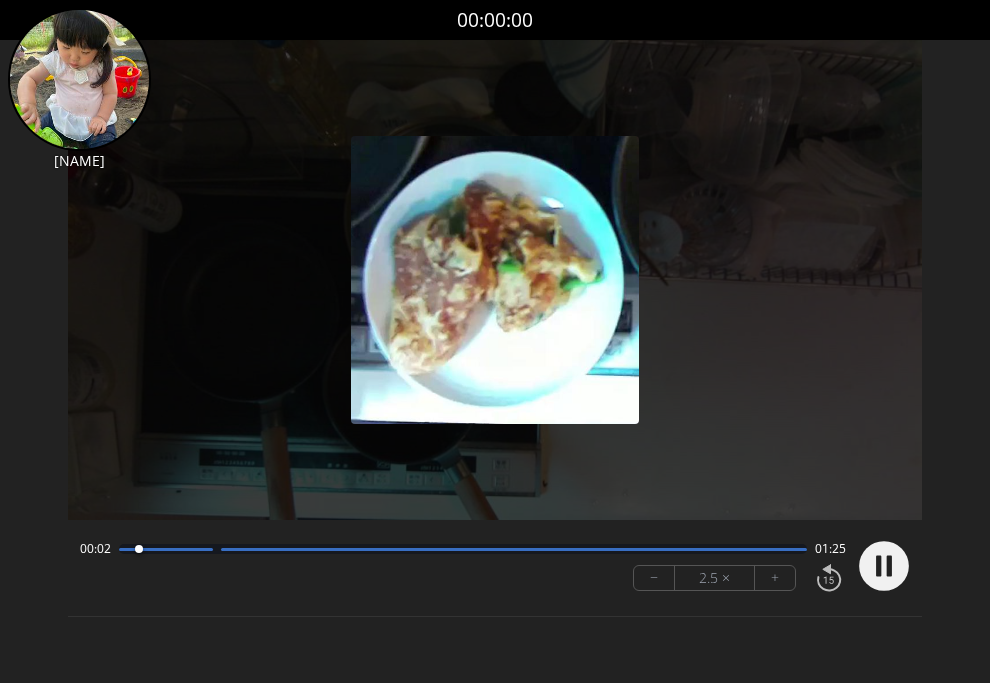 click on "+" at bounding box center [775, 578] 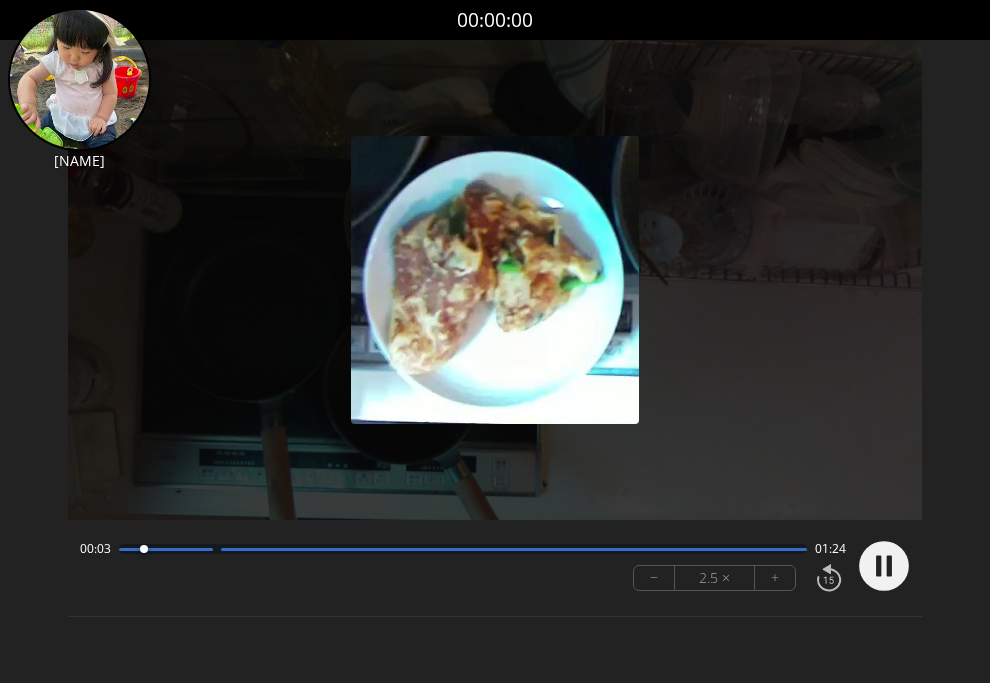 click on "+" at bounding box center (775, 578) 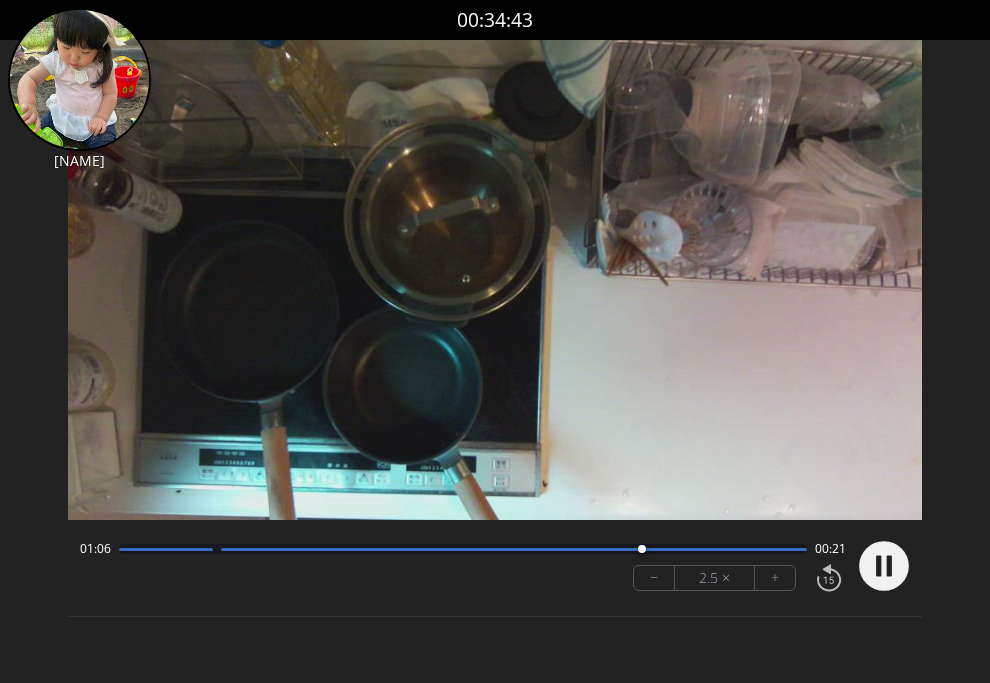 click 